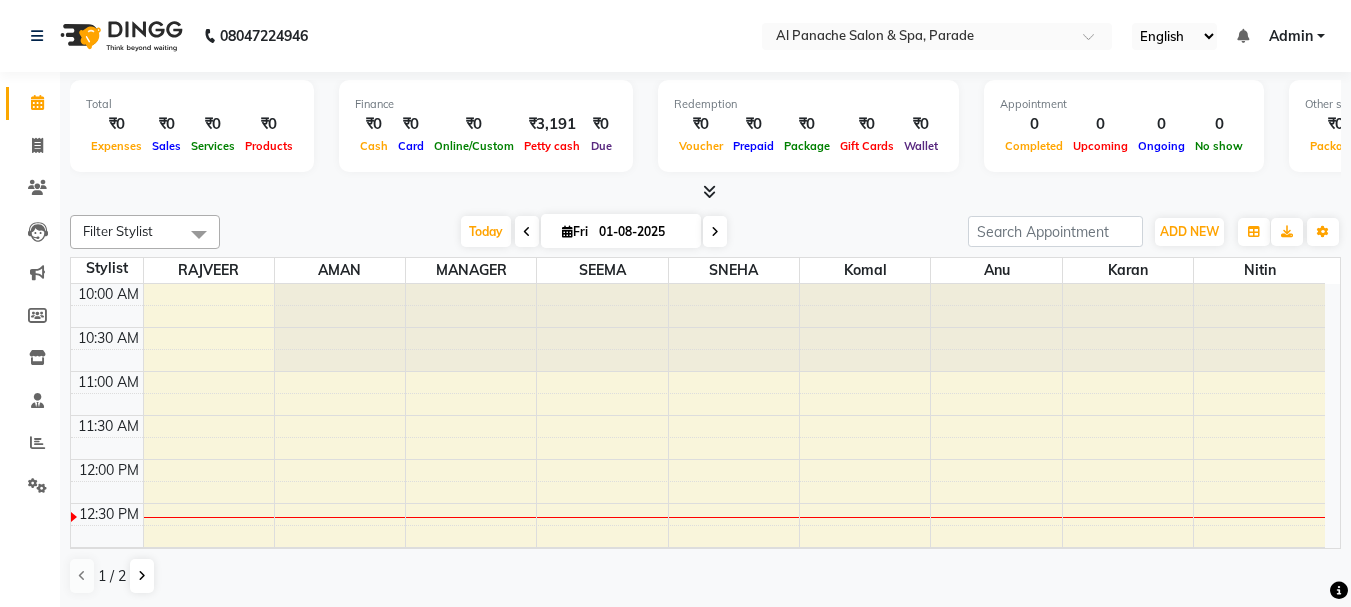 scroll, scrollTop: 0, scrollLeft: 0, axis: both 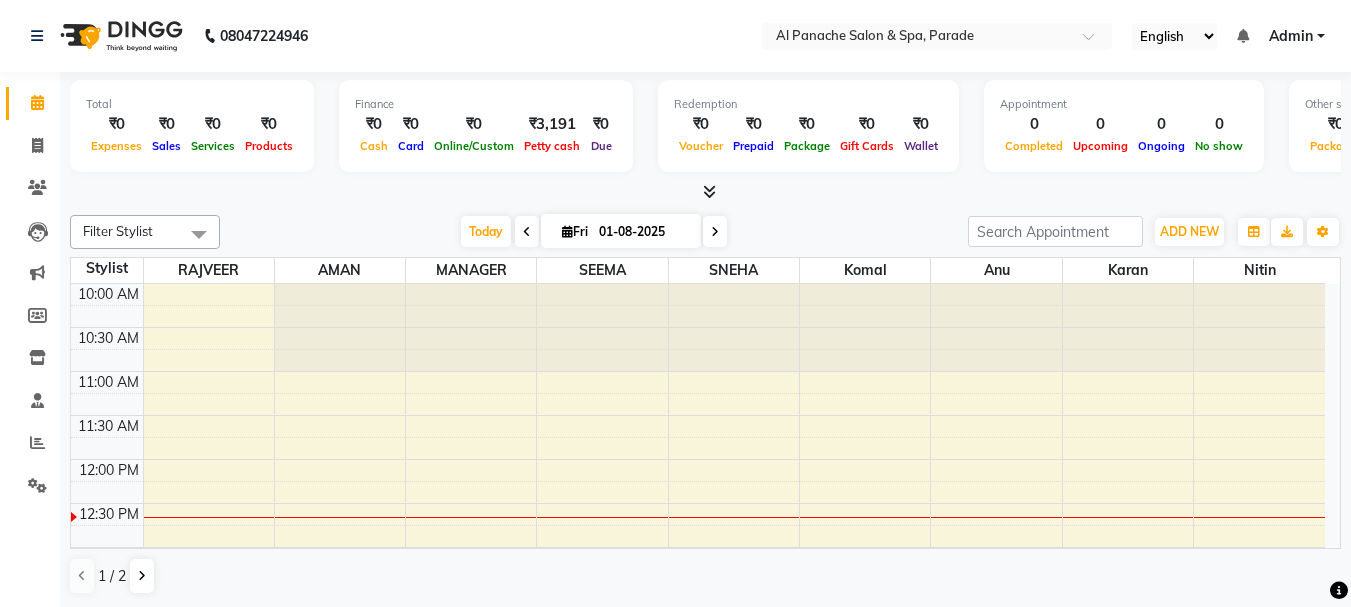 drag, startPoint x: 0, startPoint y: 0, endPoint x: 256, endPoint y: 82, distance: 268.8122 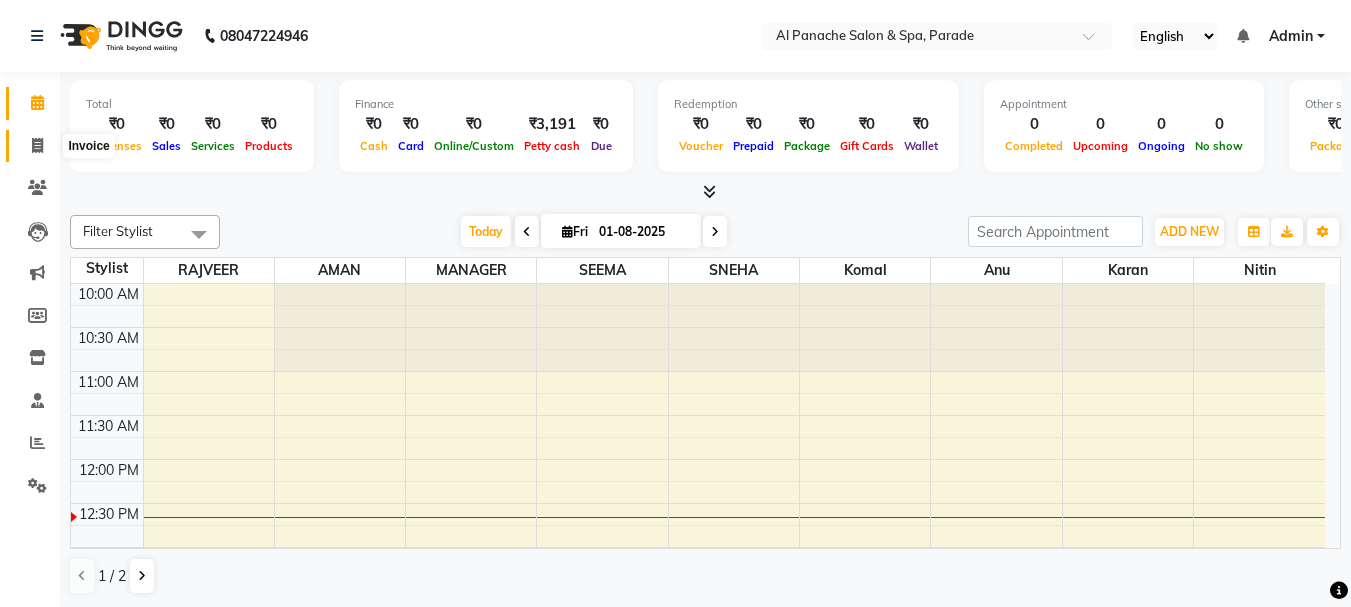 click 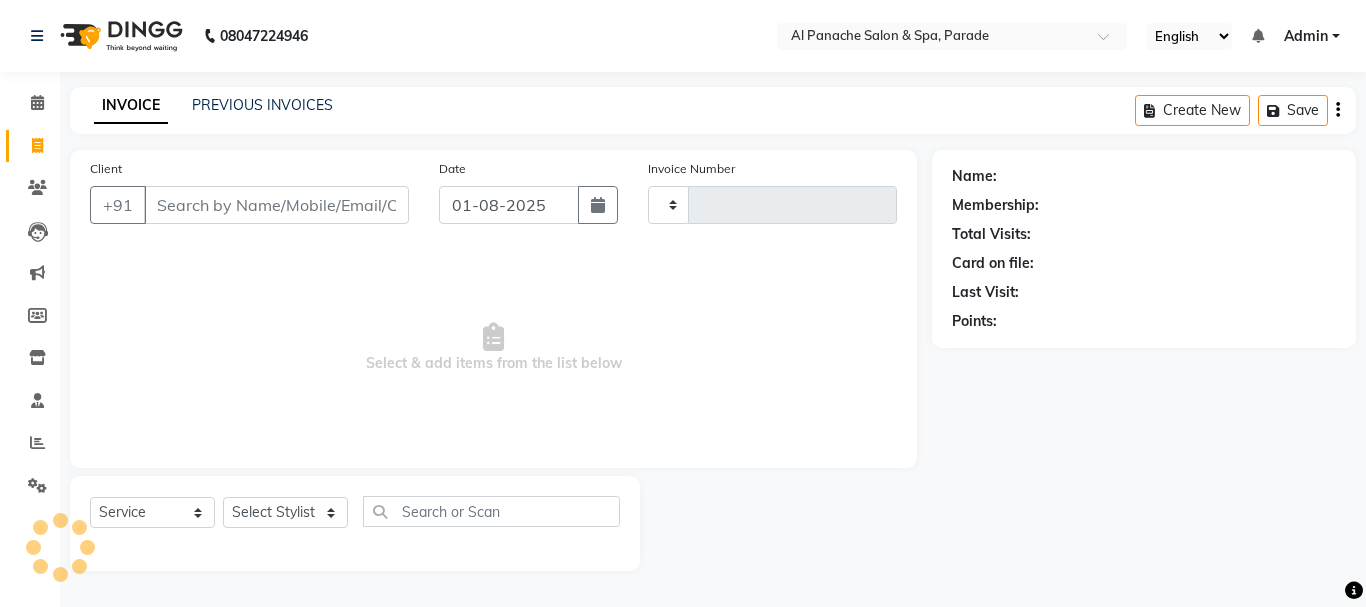 type on "0994" 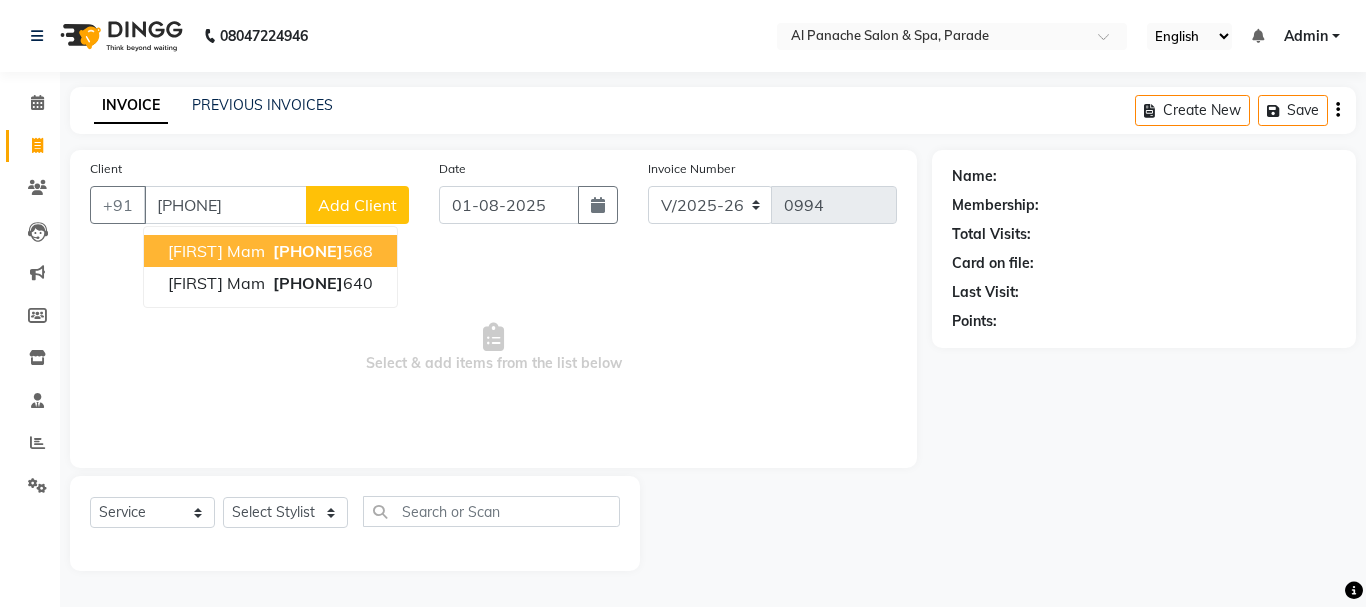 click on "[PHONE]" at bounding box center [308, 251] 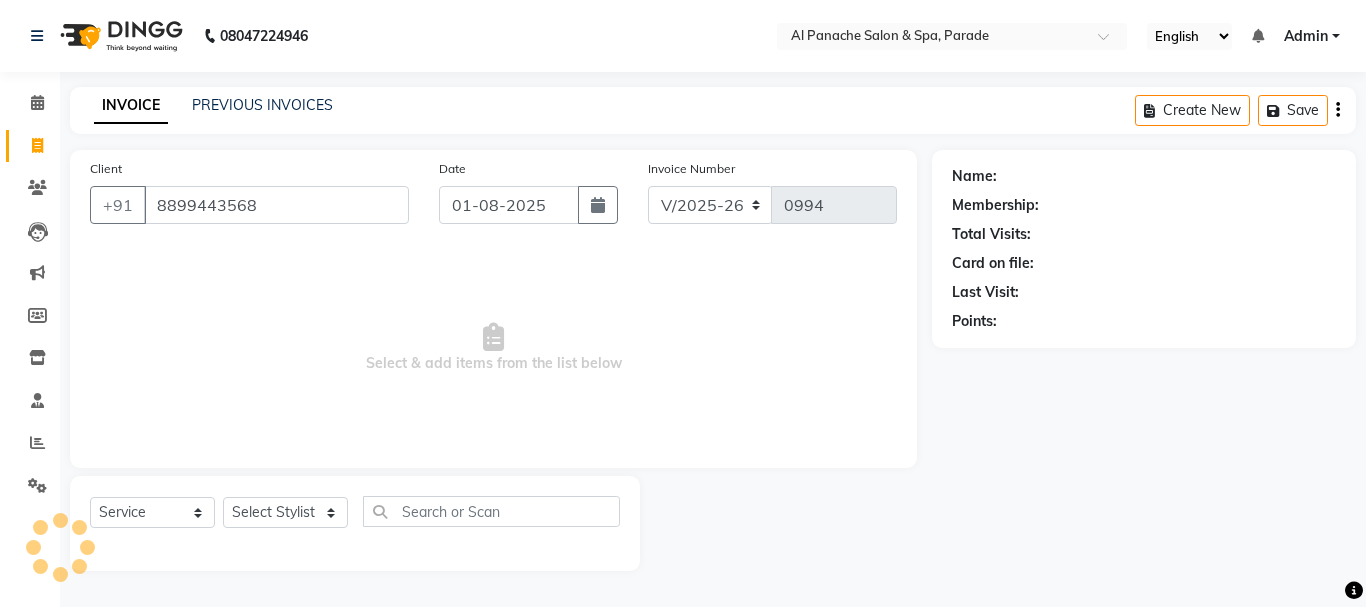 type on "8899443568" 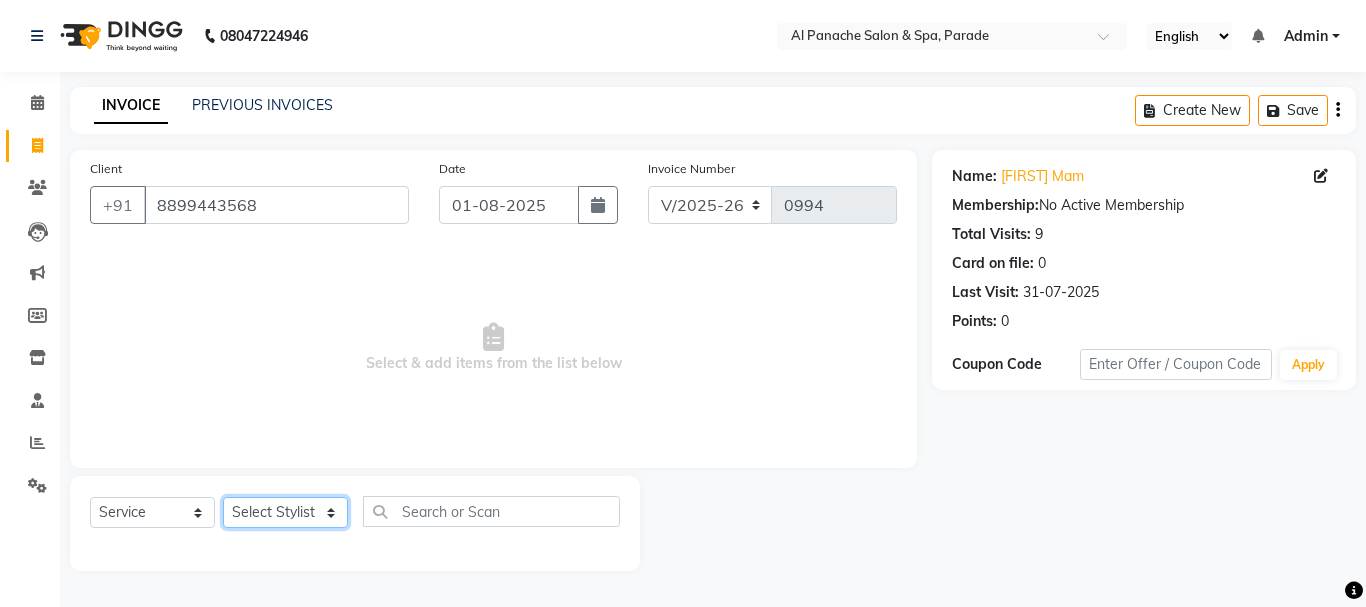 click on "Select Stylist AMAN Anu Karan Komal MANAGER Nitin RAJVEER SEEMA SNEHA Sunakshi" 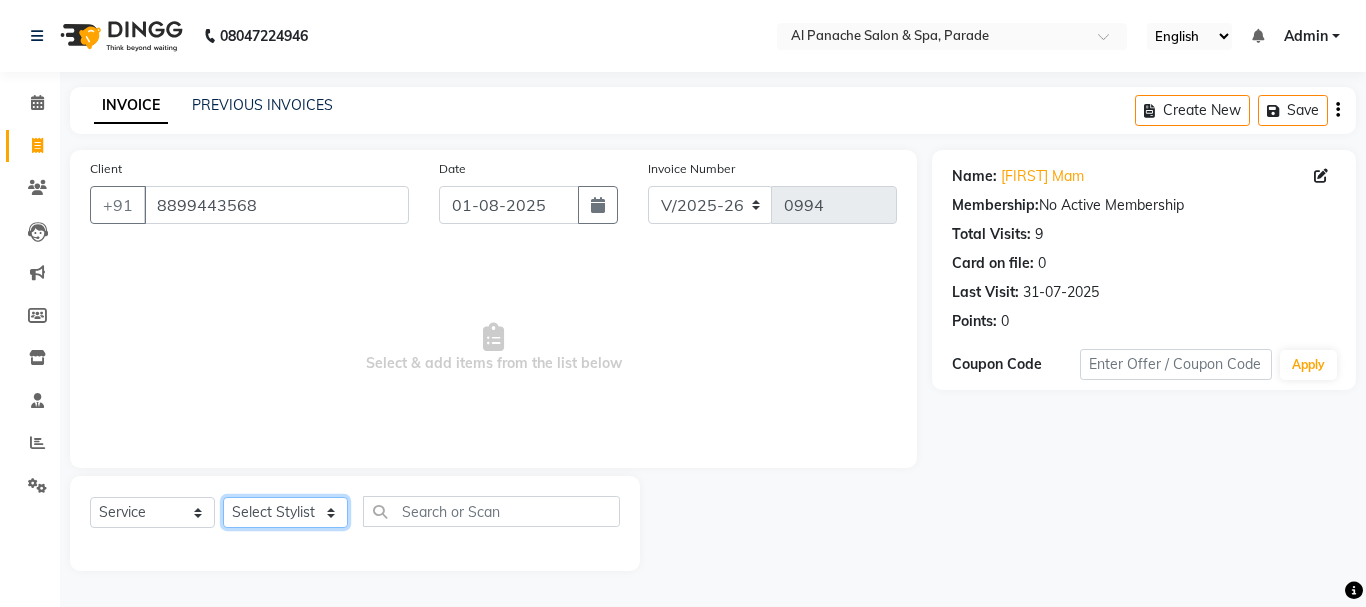 select on "48206" 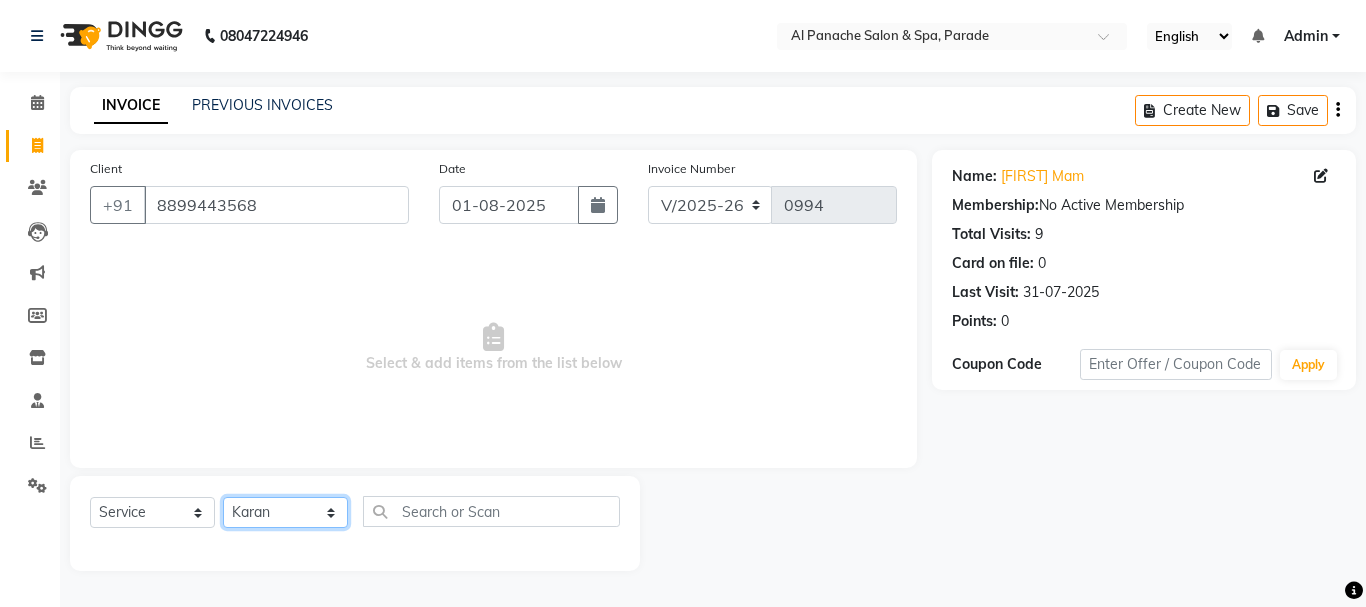 click on "Select Stylist AMAN Anu Karan Komal MANAGER Nitin RAJVEER SEEMA SNEHA Sunakshi" 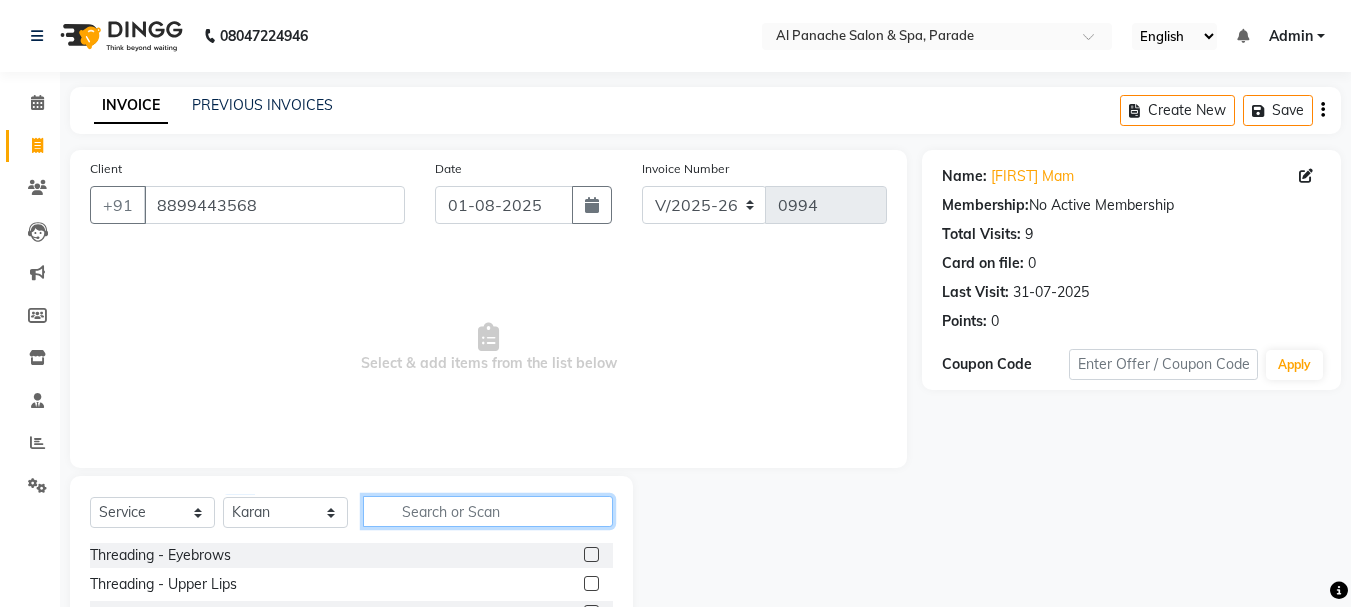 click 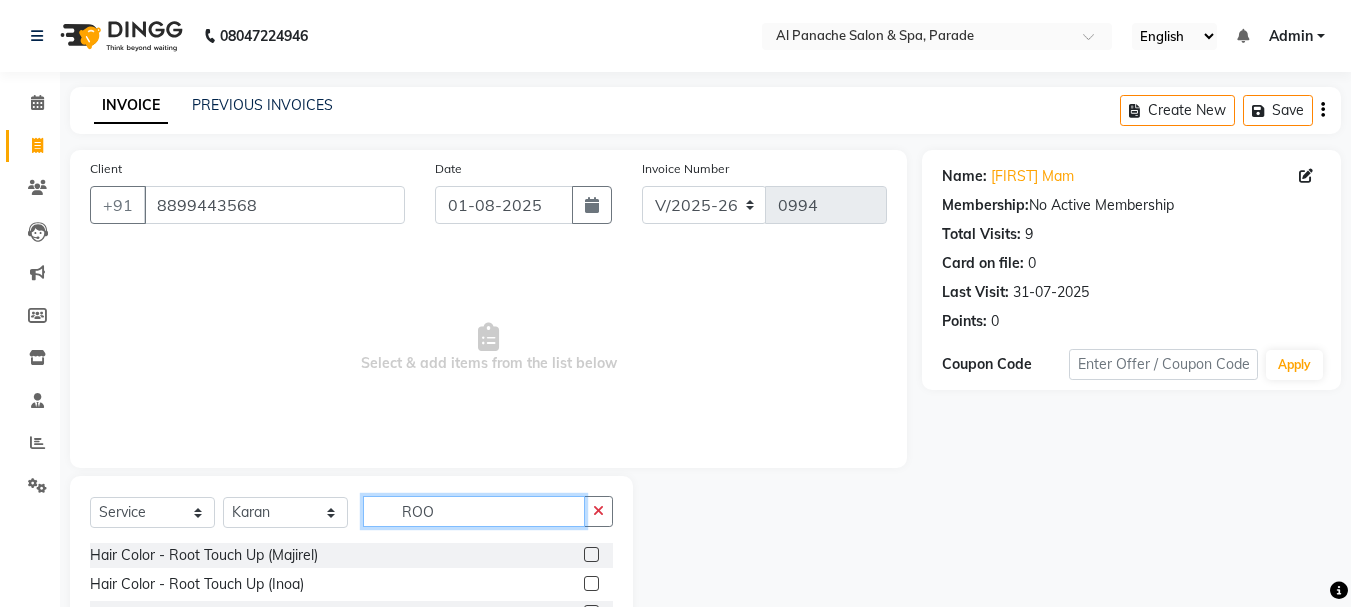 type on "ROO" 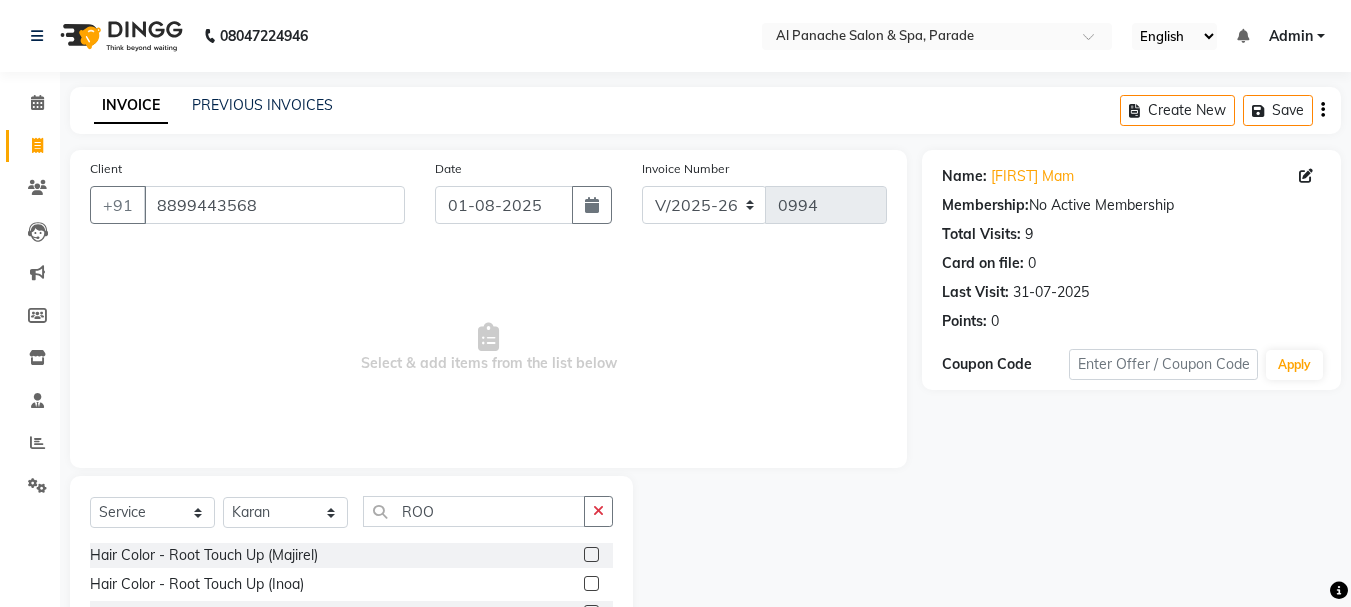 click 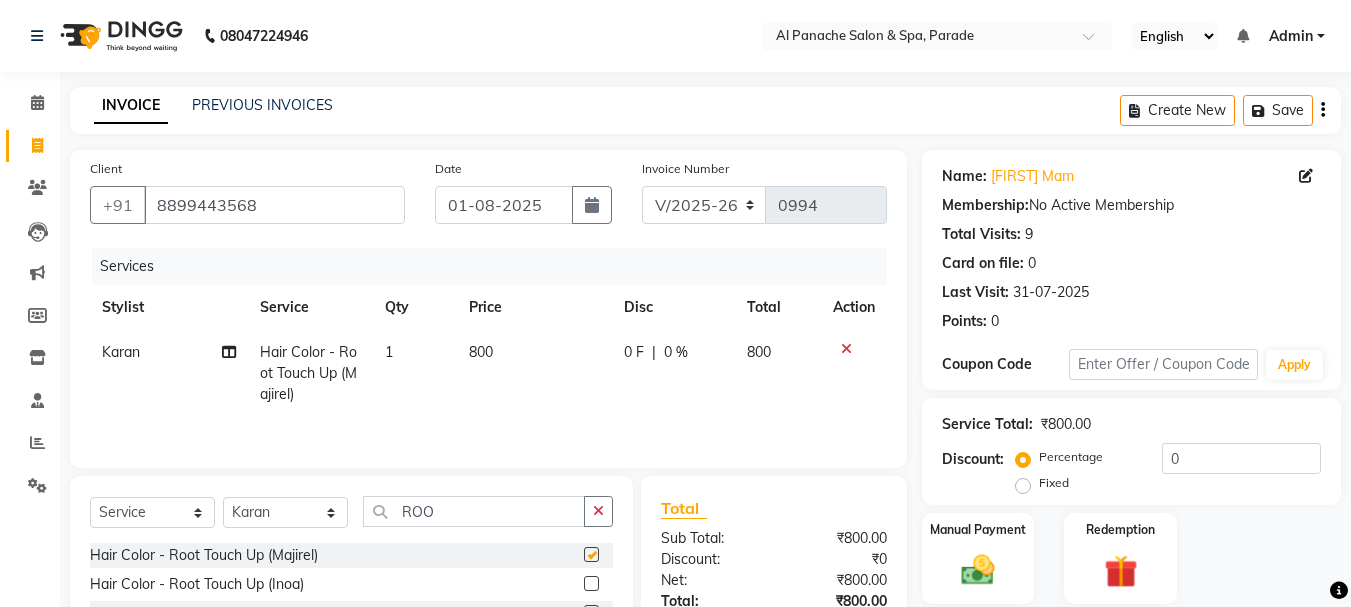 checkbox on "false" 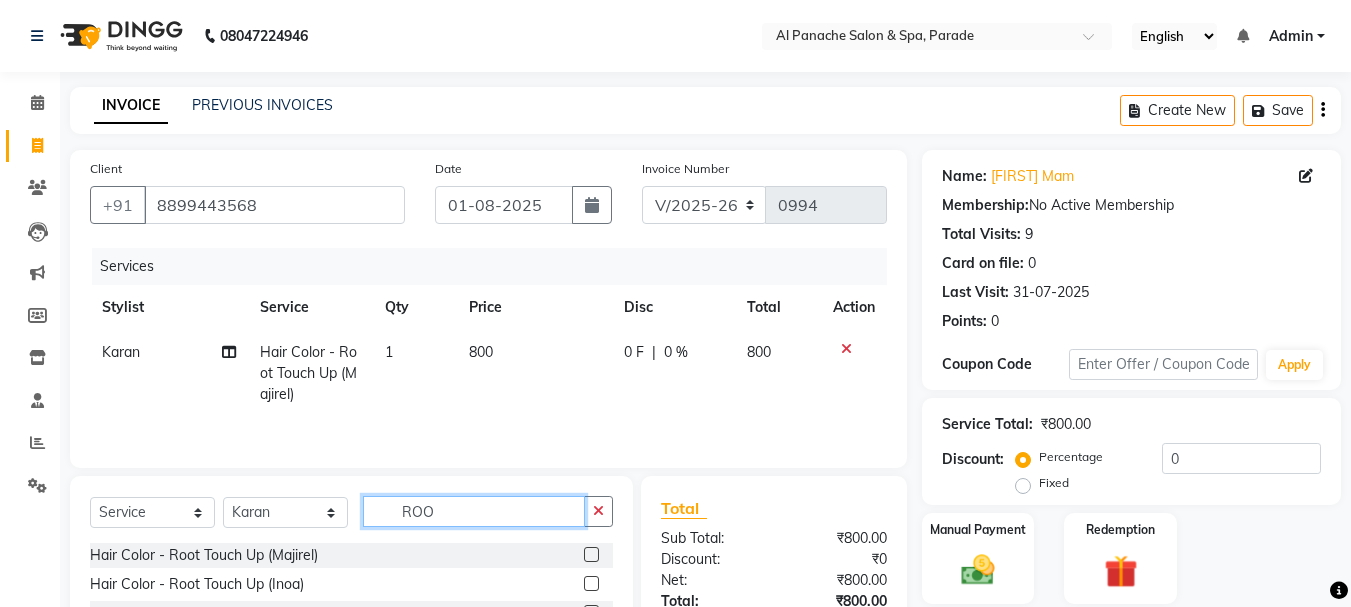 click on "ROO" 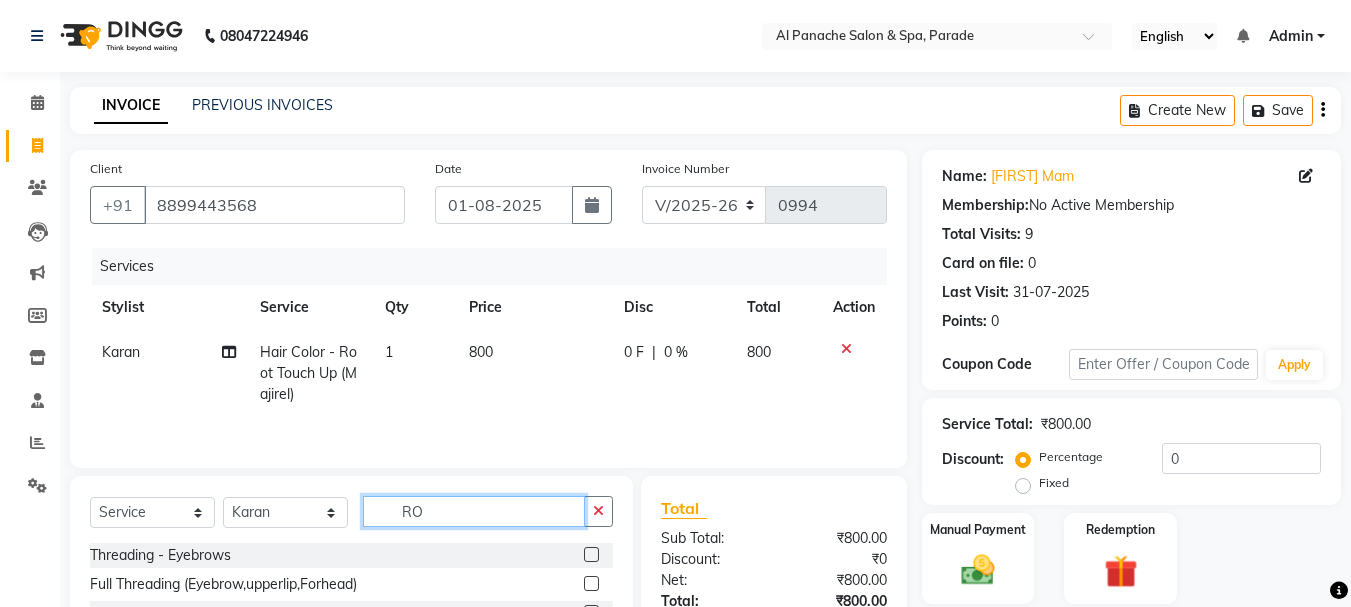 type on "R" 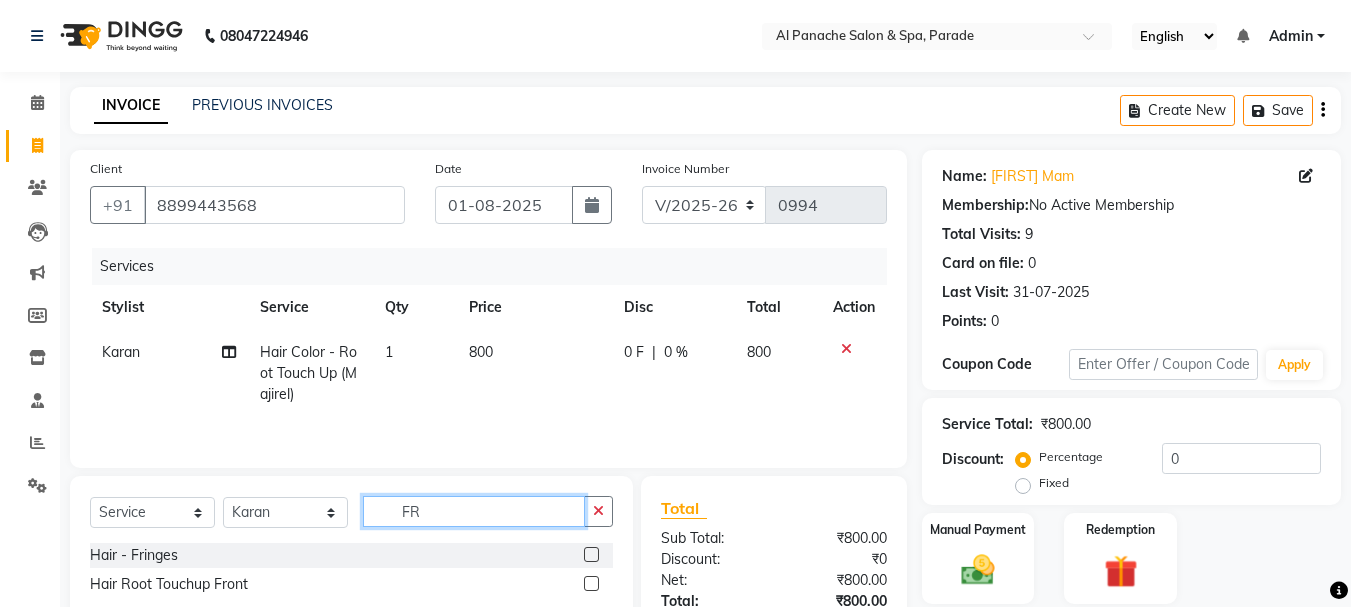 type on "FR" 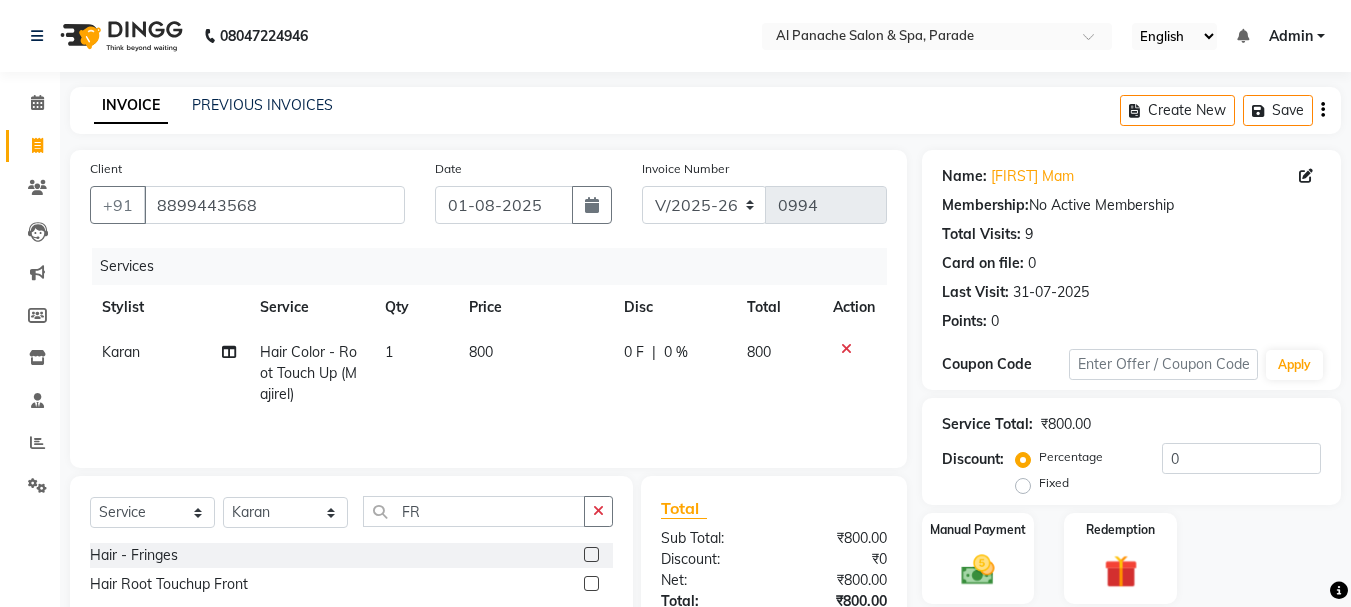 click 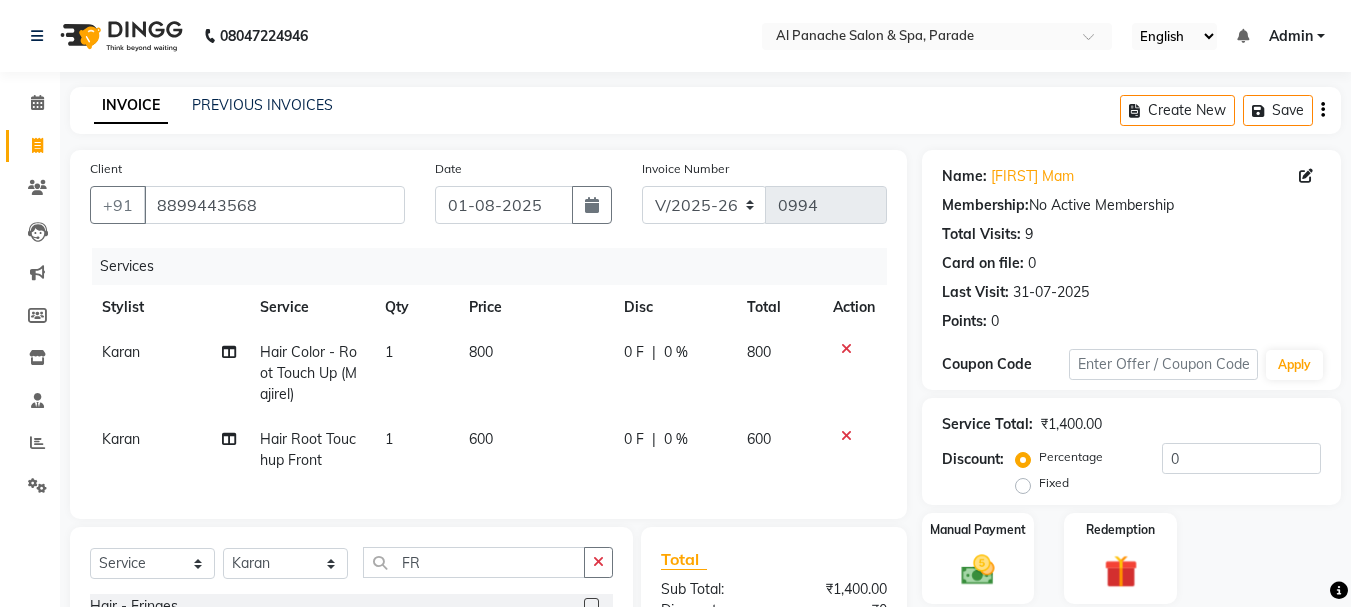 checkbox on "false" 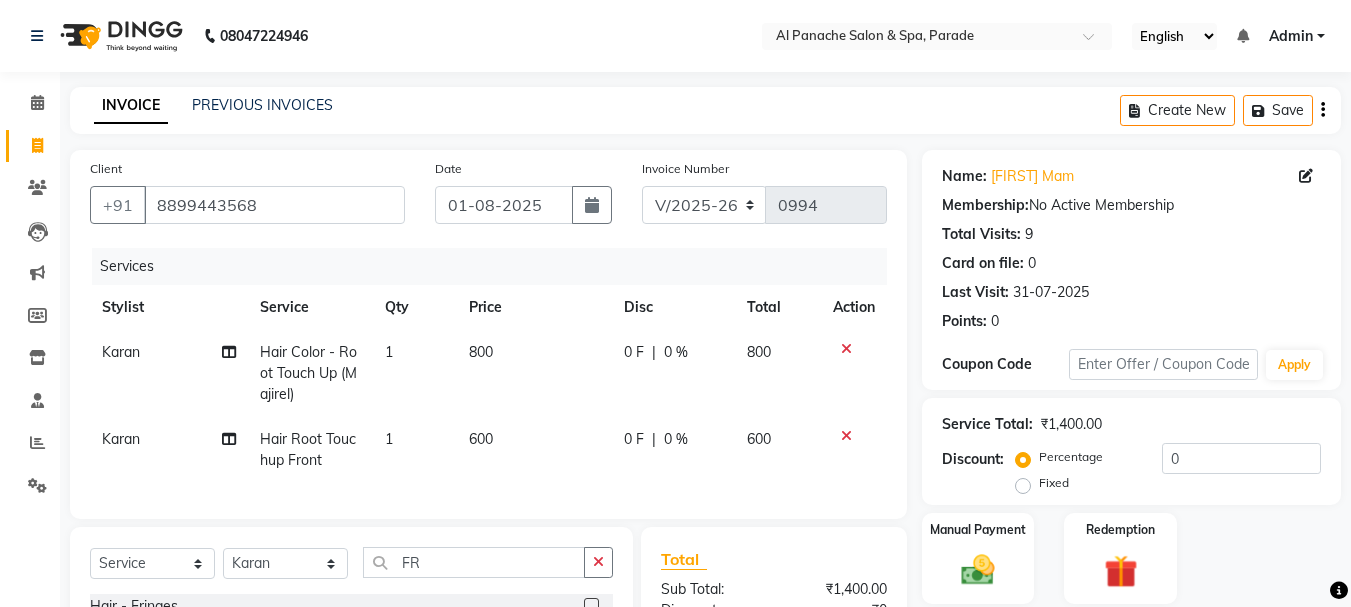 click 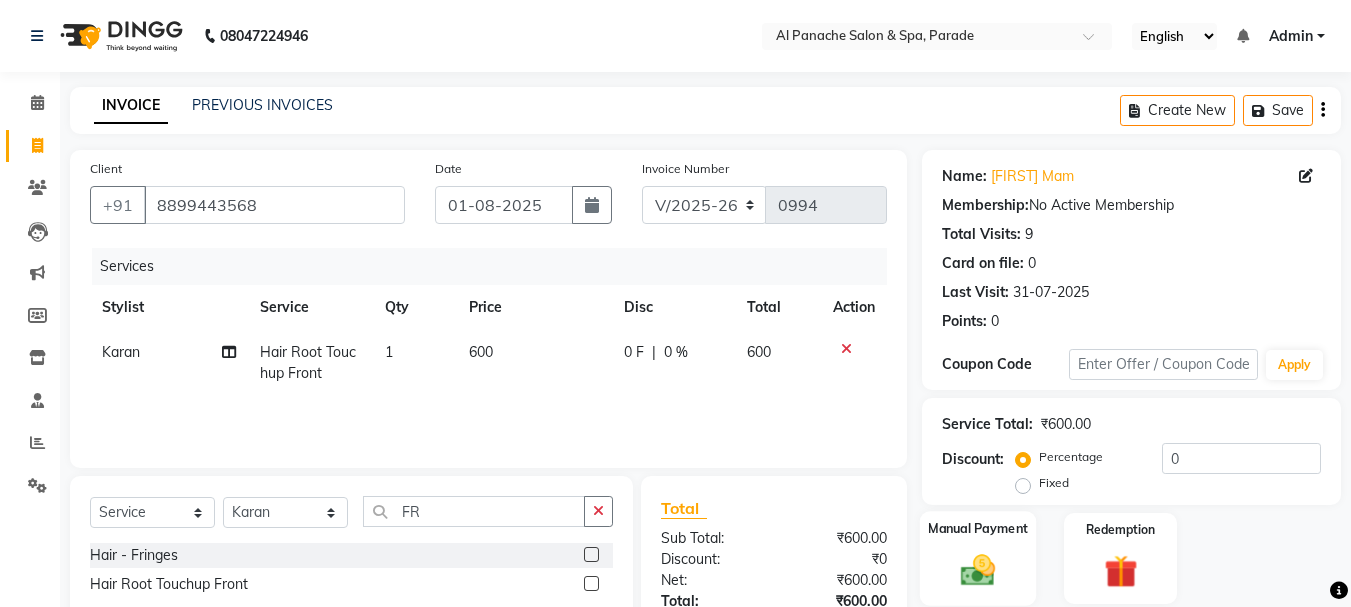 click on "Manual Payment" 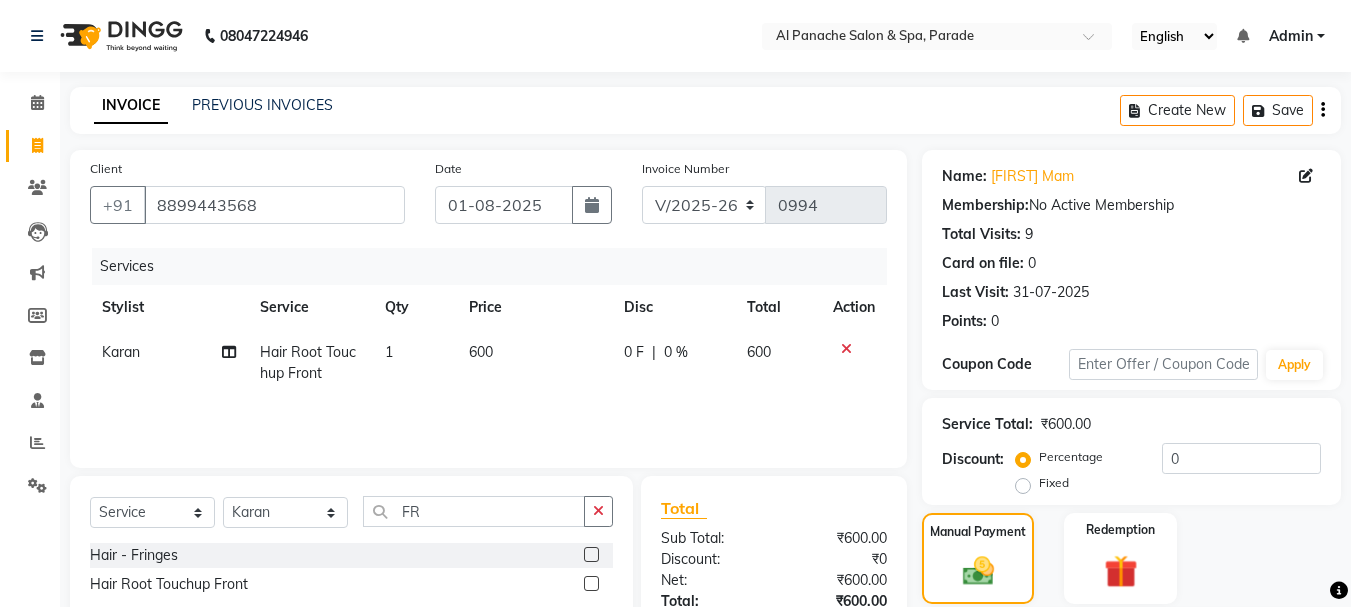 click on "Fixed" 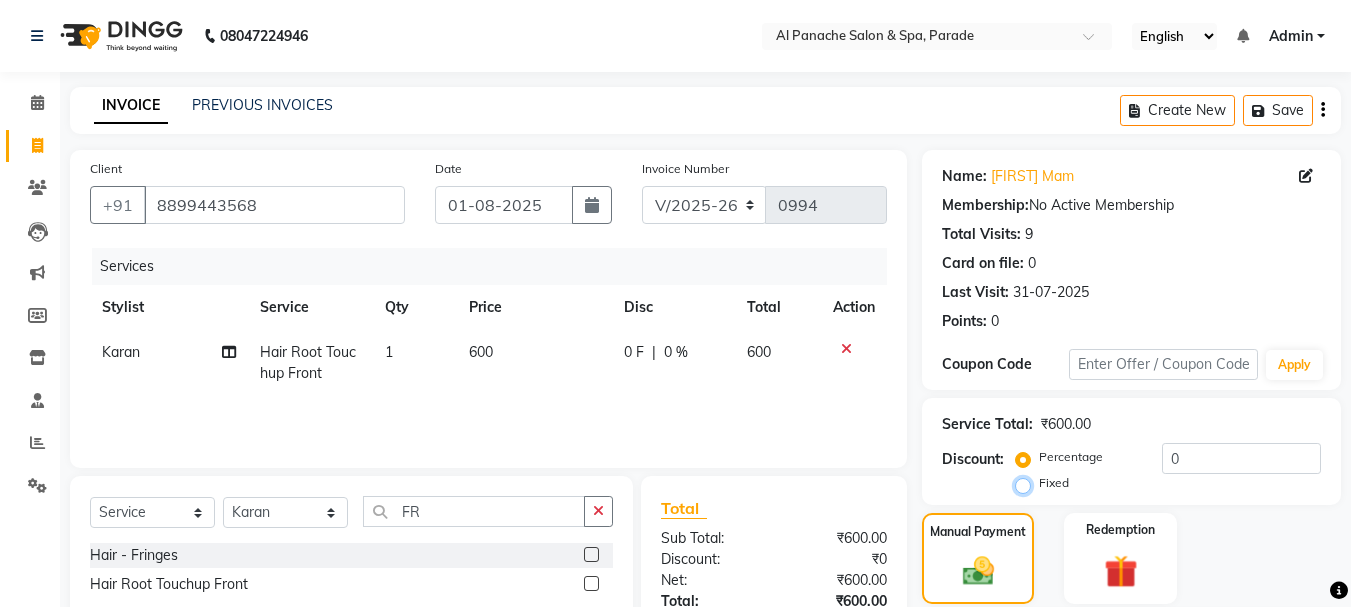 click on "Fixed" at bounding box center (1027, 483) 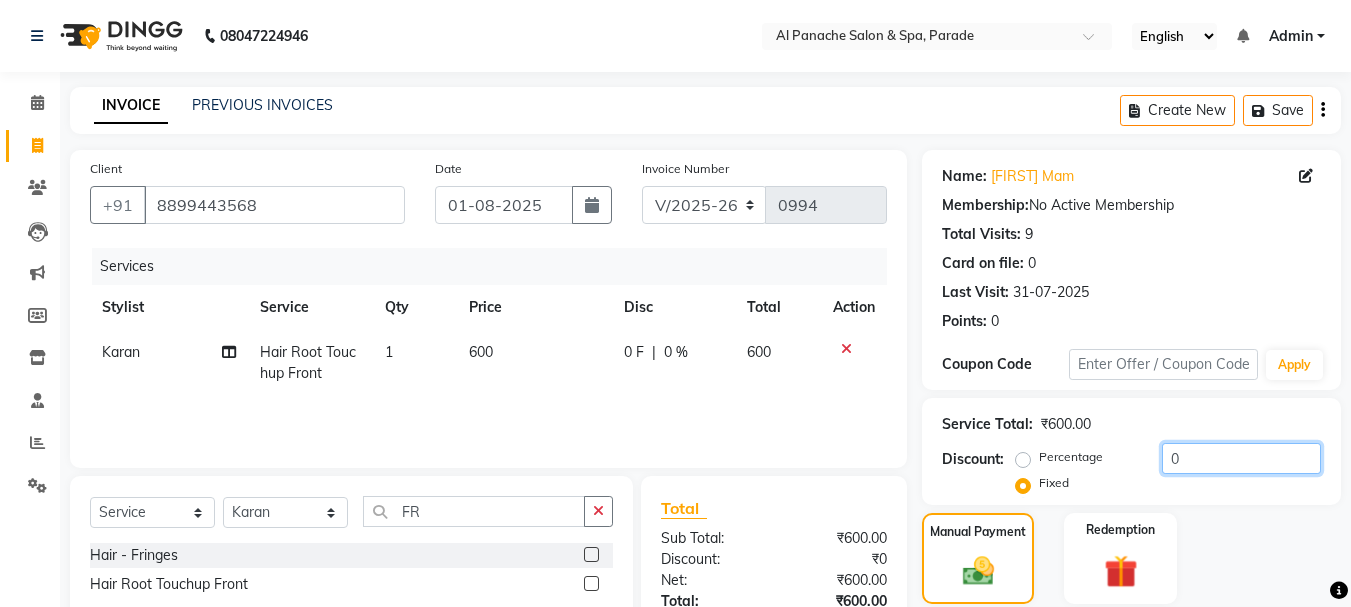 click on "0" 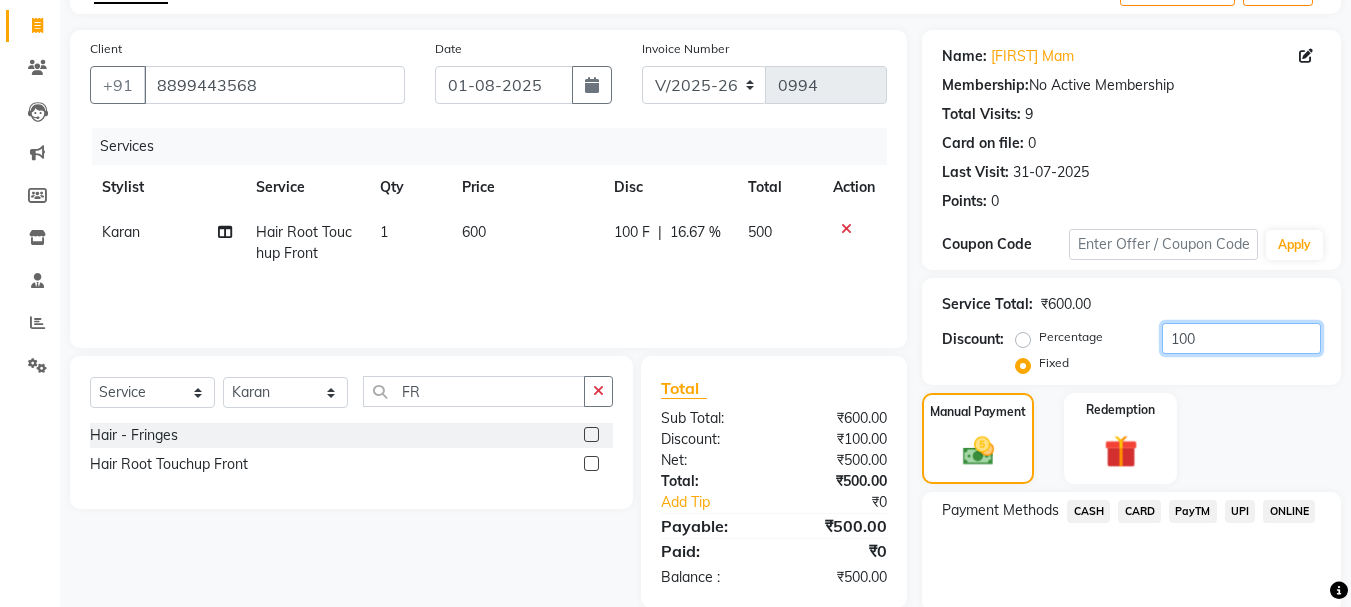 scroll, scrollTop: 196, scrollLeft: 0, axis: vertical 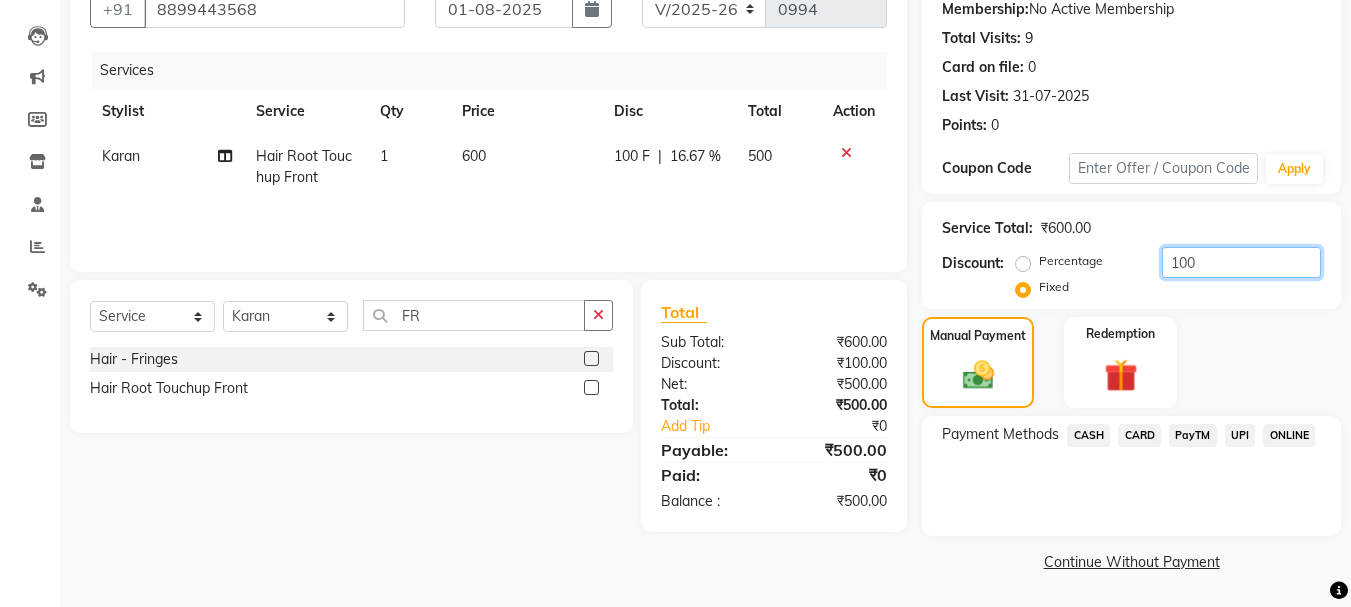 type on "100" 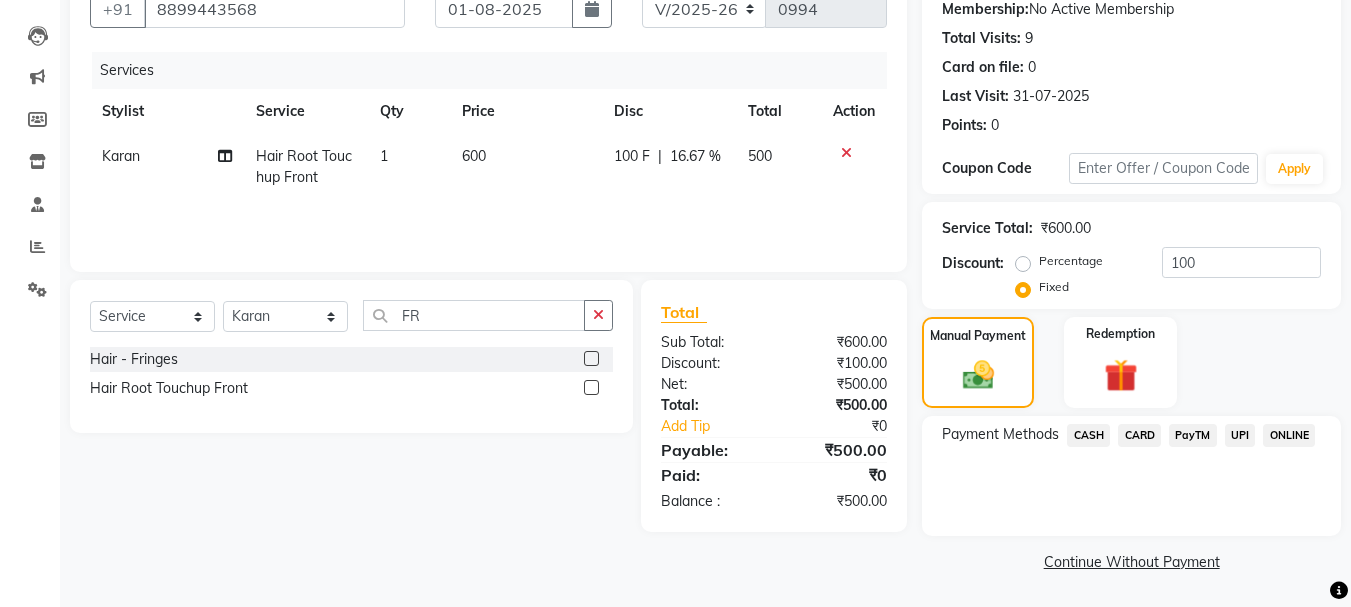 click on "PayTM" 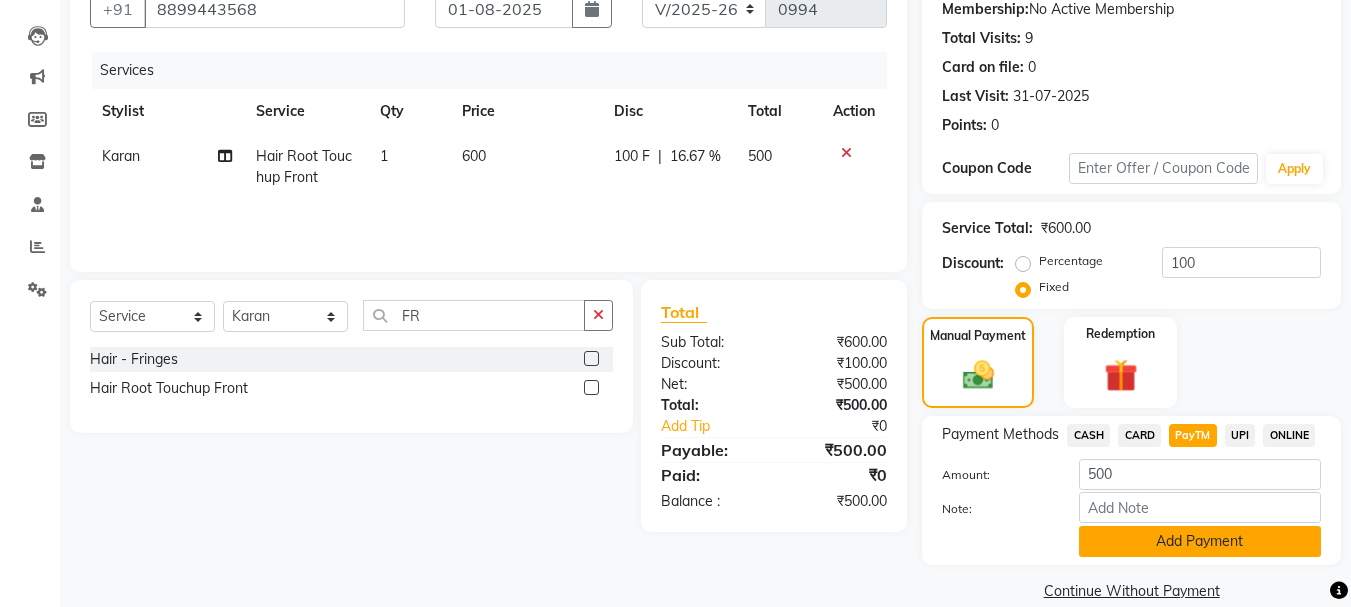 click on "Add Payment" 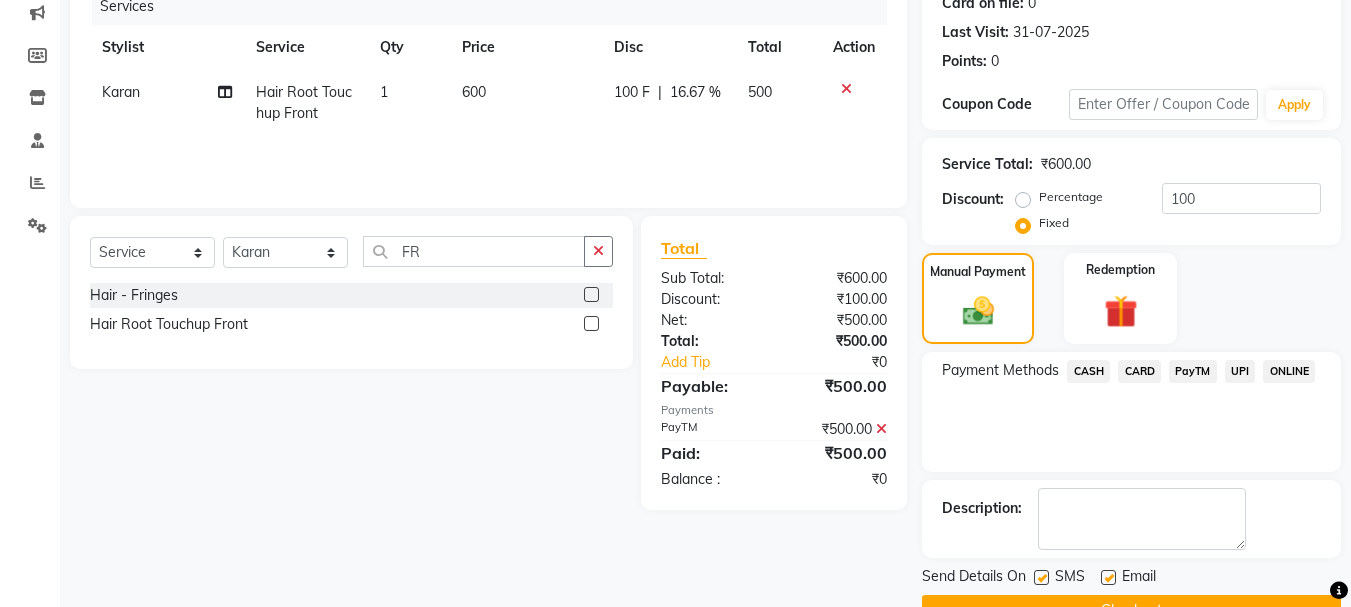 scroll, scrollTop: 309, scrollLeft: 0, axis: vertical 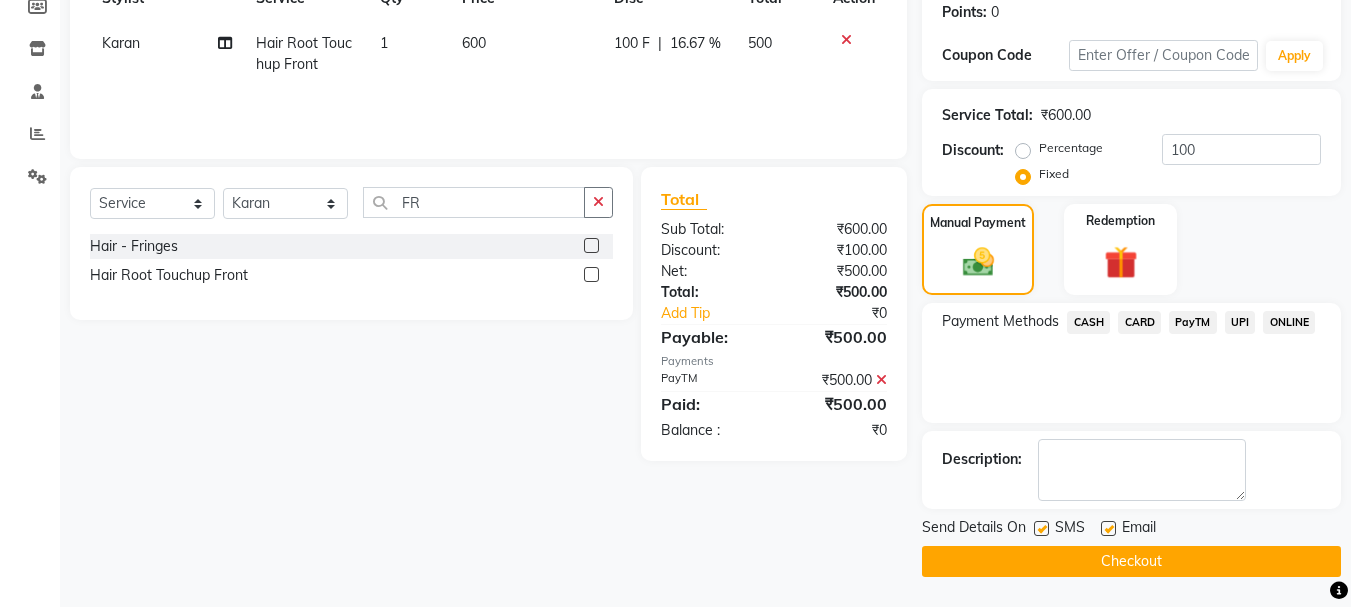 click on "Checkout" 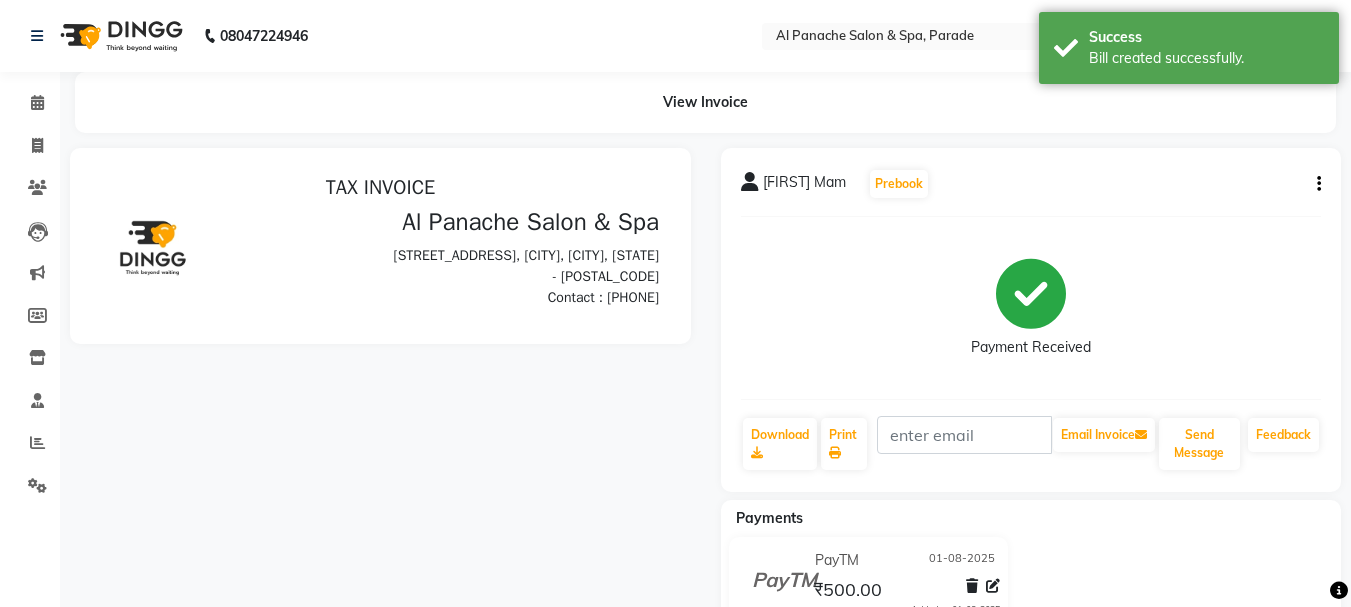 scroll, scrollTop: 0, scrollLeft: 0, axis: both 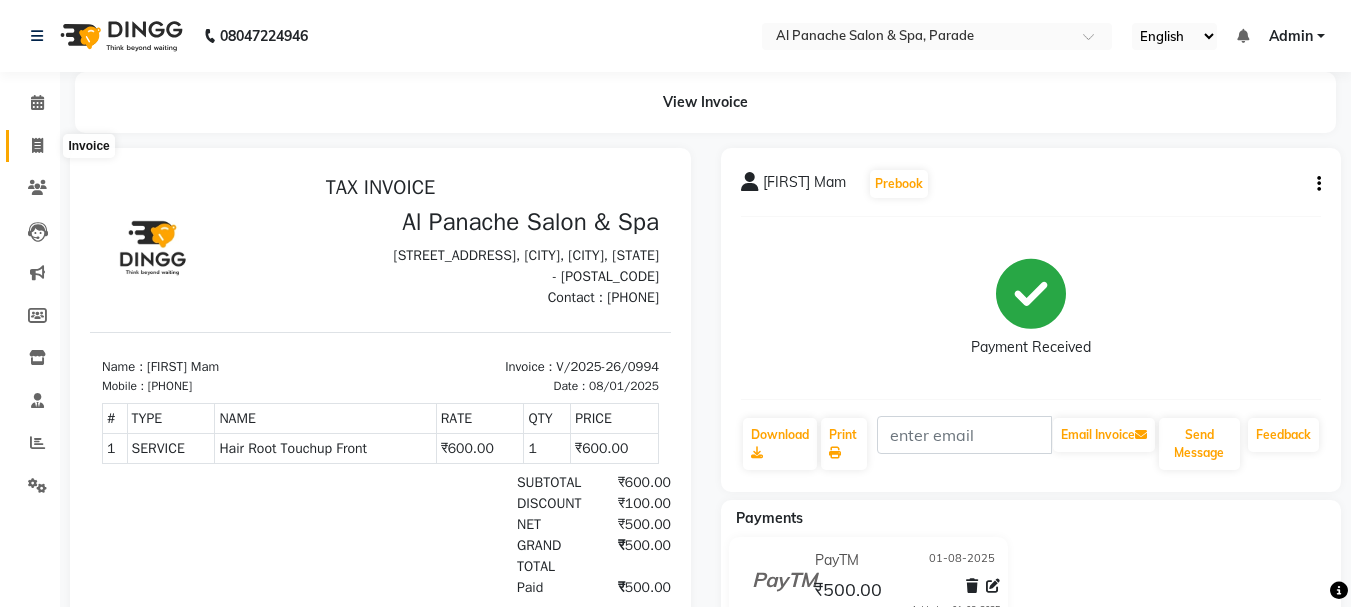drag, startPoint x: 1085, startPoint y: 518, endPoint x: 30, endPoint y: 146, distance: 1118.664 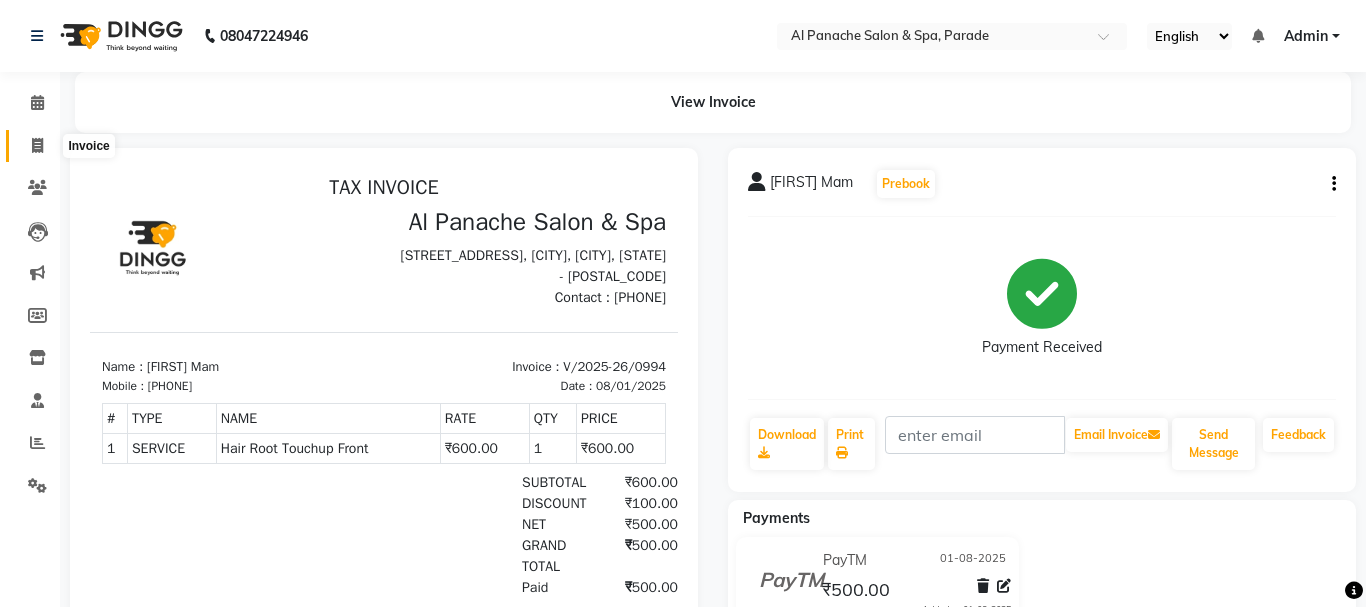 select on "service" 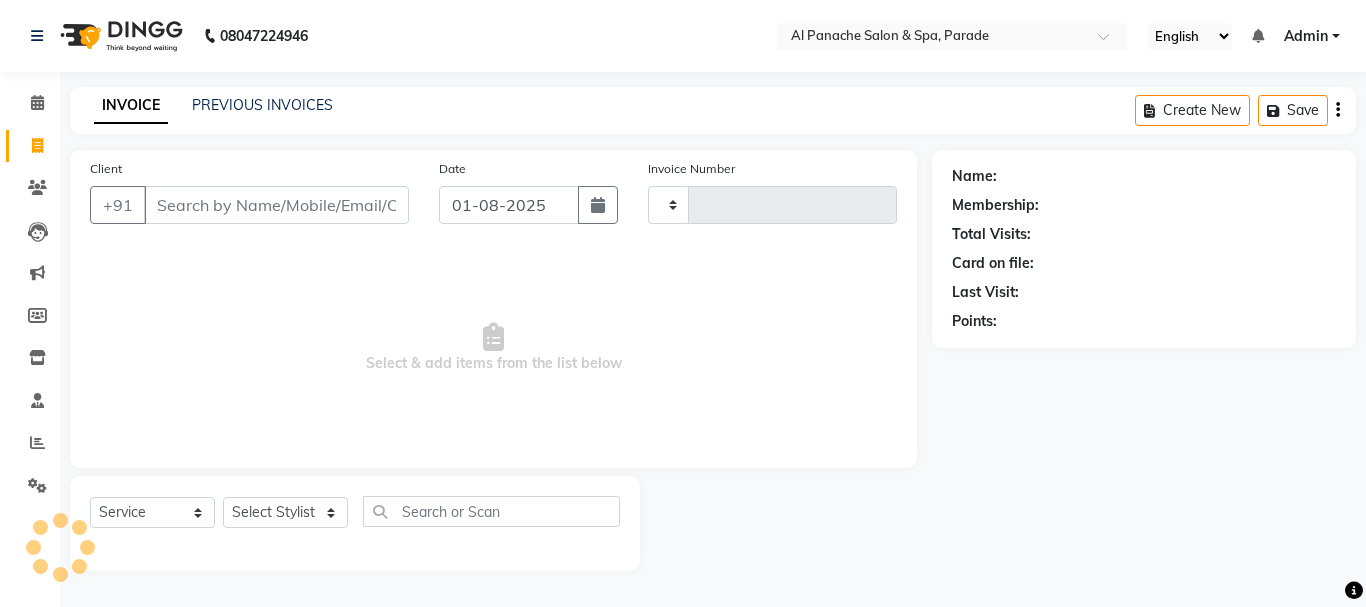 type on "0995" 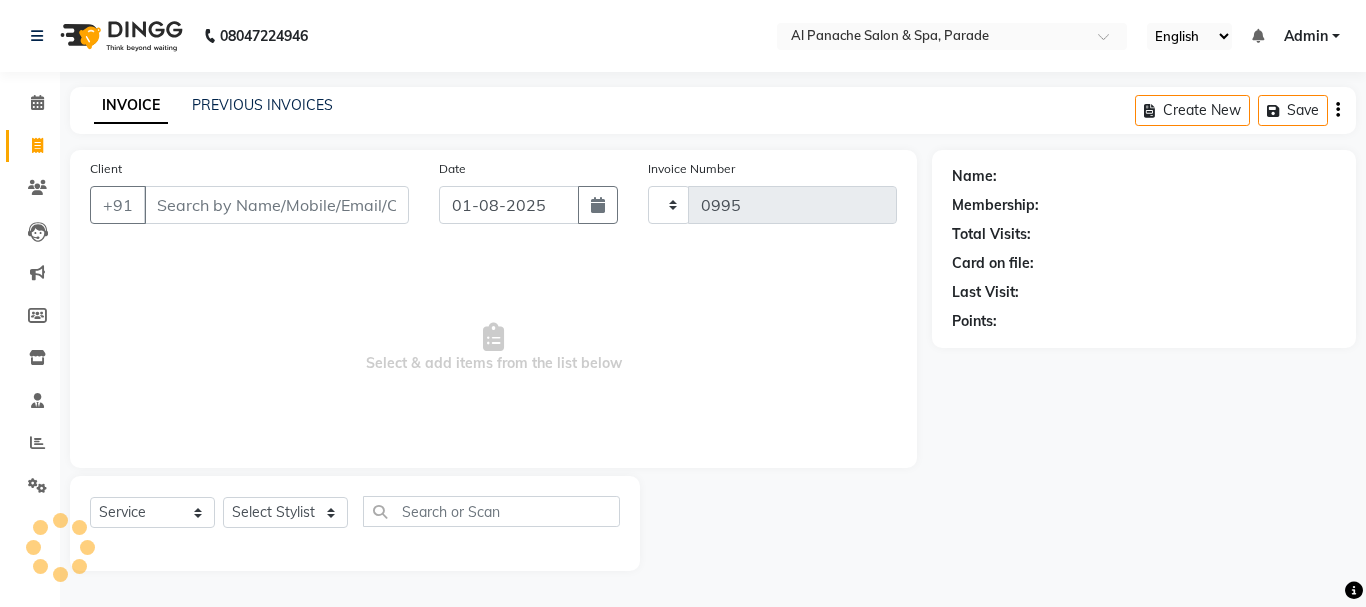 select on "463" 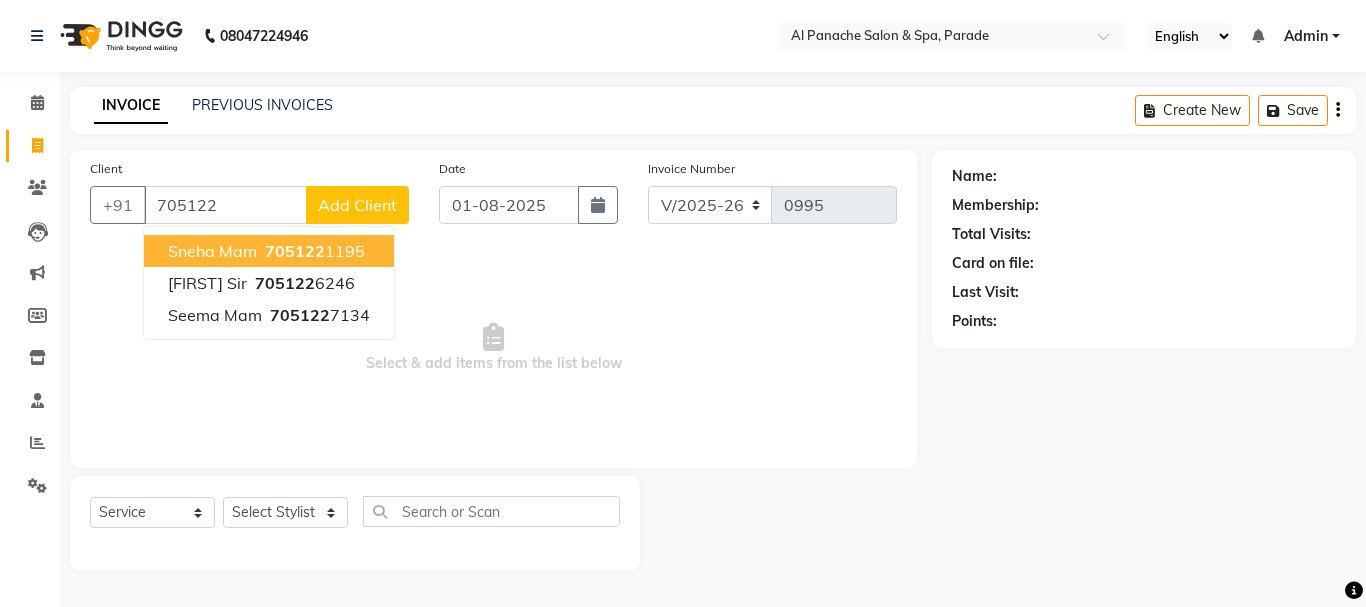 click on "[FIRST] Mam   [PHONE]" at bounding box center [269, 251] 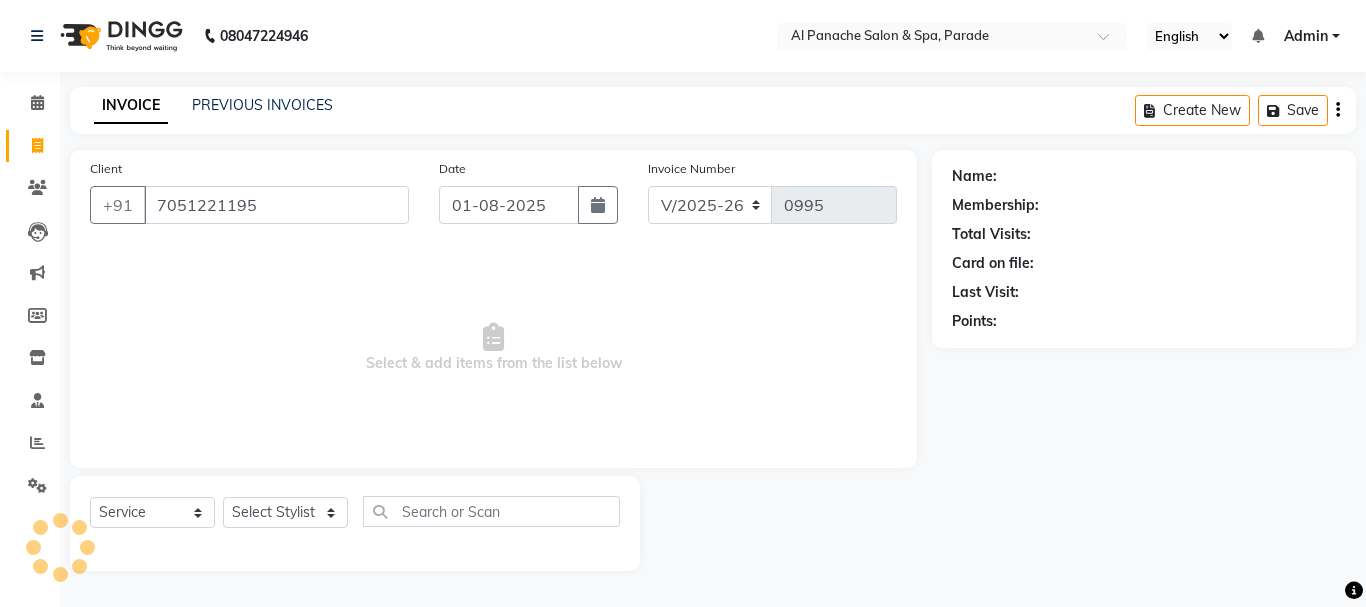 type on "7051221195" 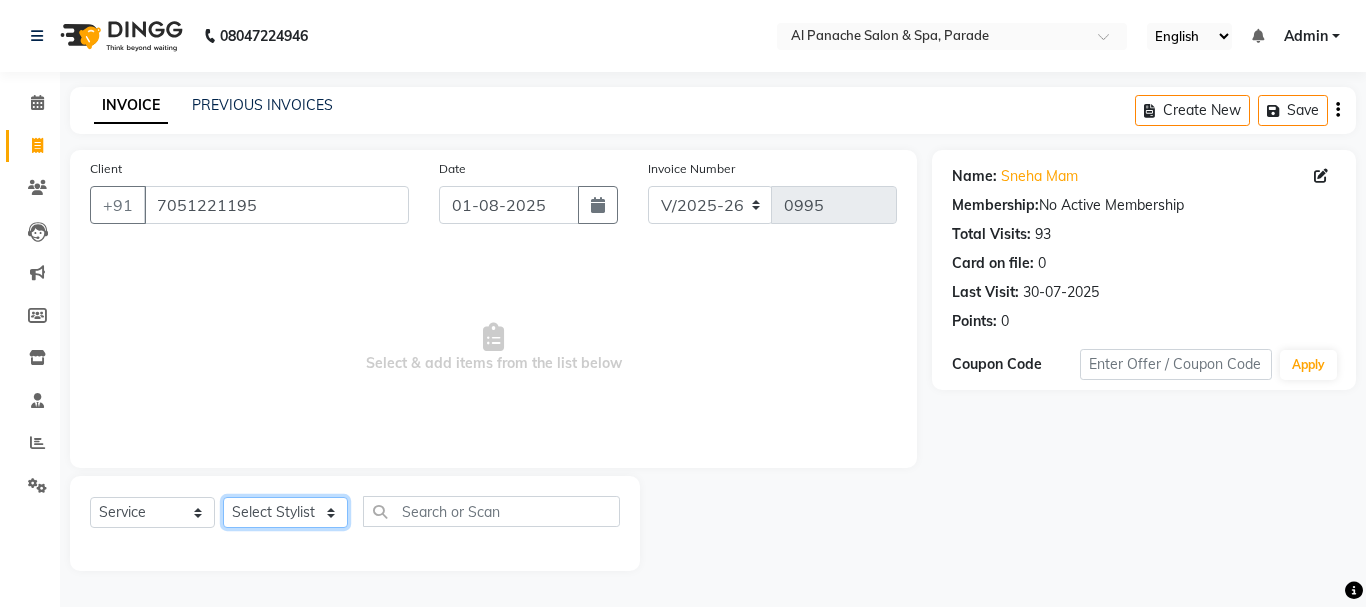 click on "Select Stylist AMAN Anu Karan Komal MANAGER Nitin RAJVEER SEEMA SNEHA Sunakshi" 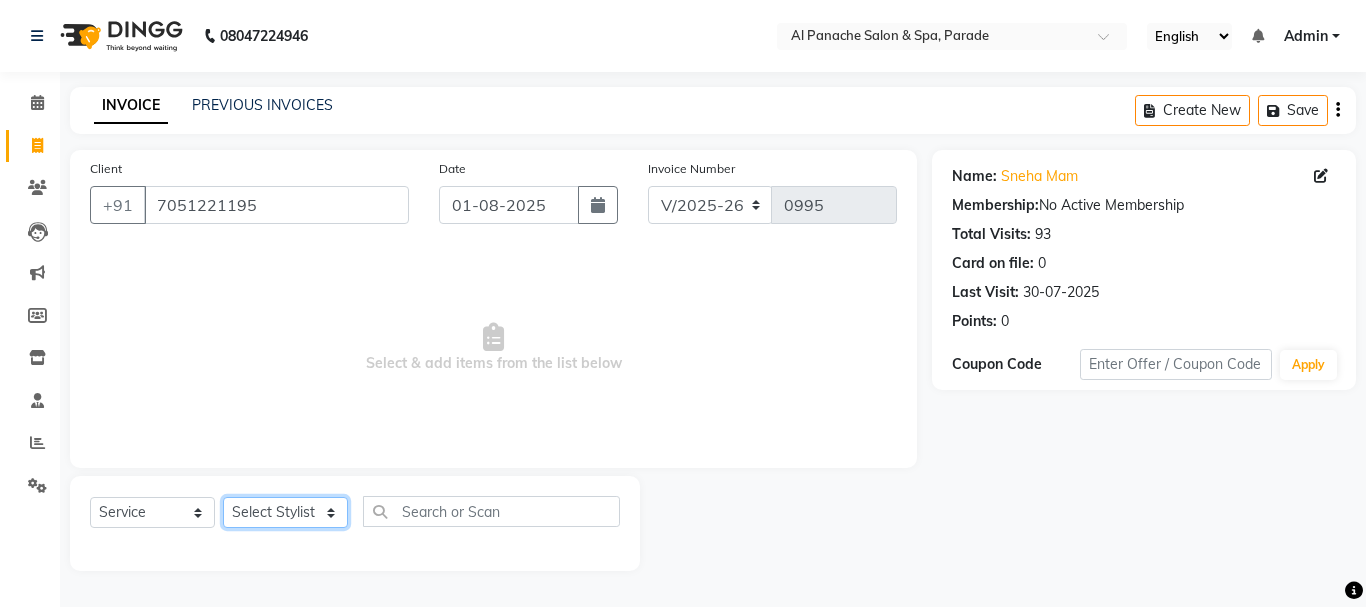 select on "10500" 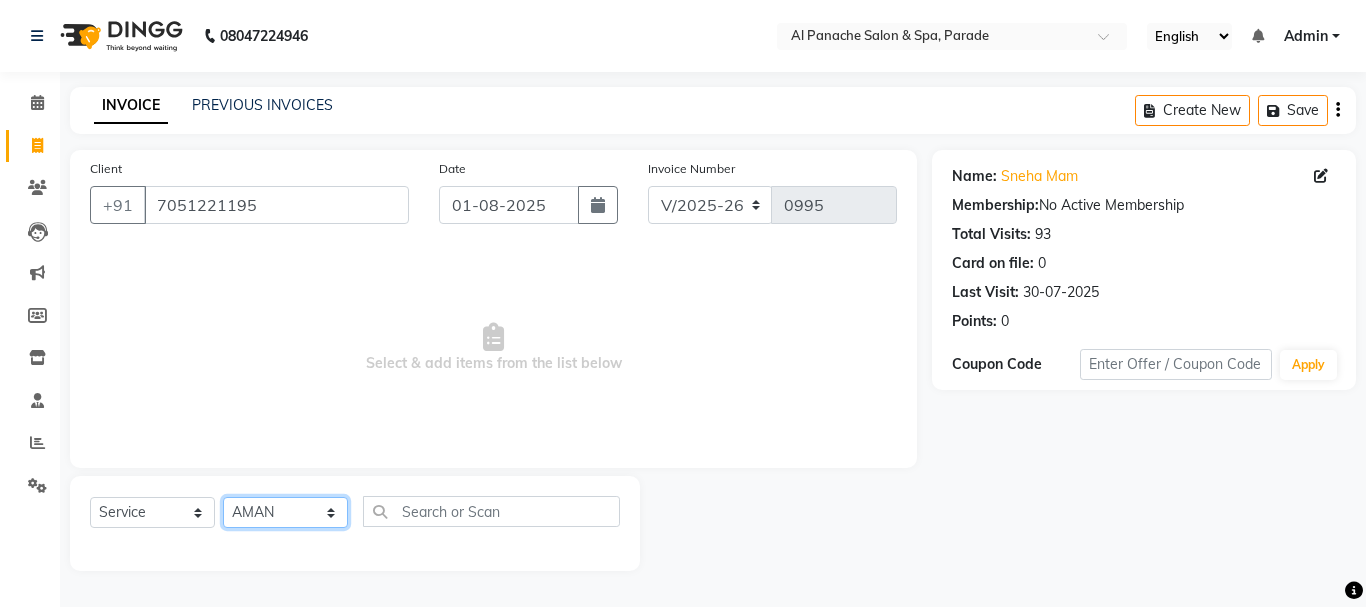 click on "Select Stylist AMAN Anu Karan Komal MANAGER Nitin RAJVEER SEEMA SNEHA Sunakshi" 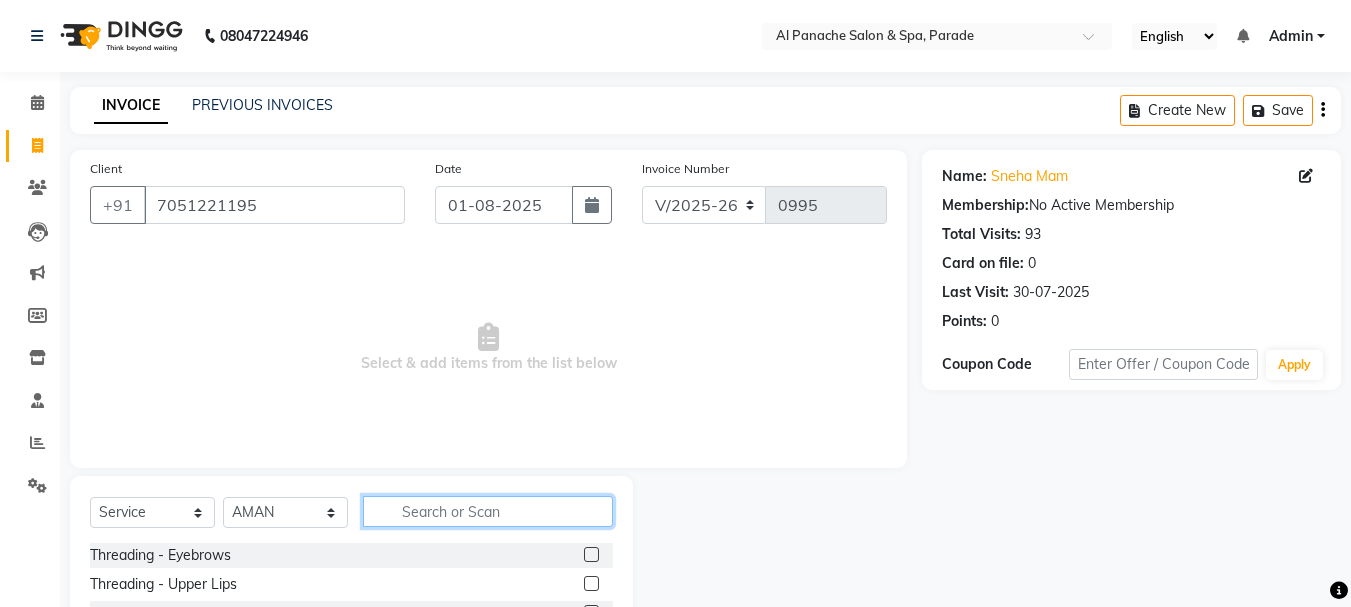 click 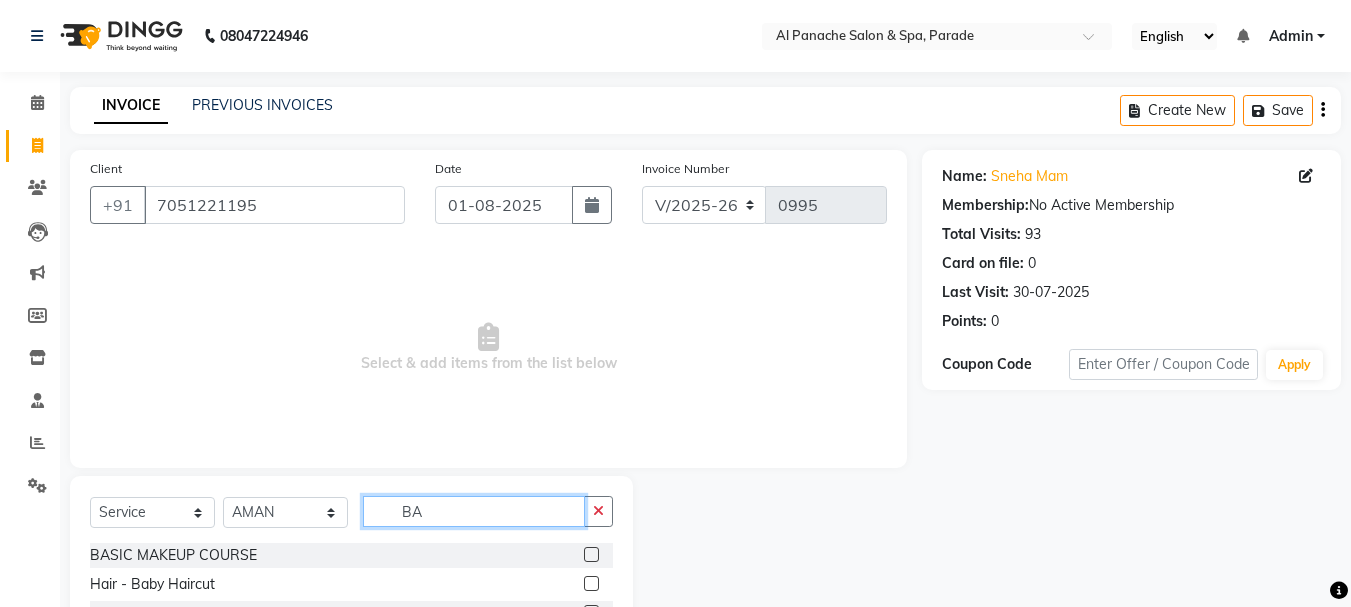 type on "BA" 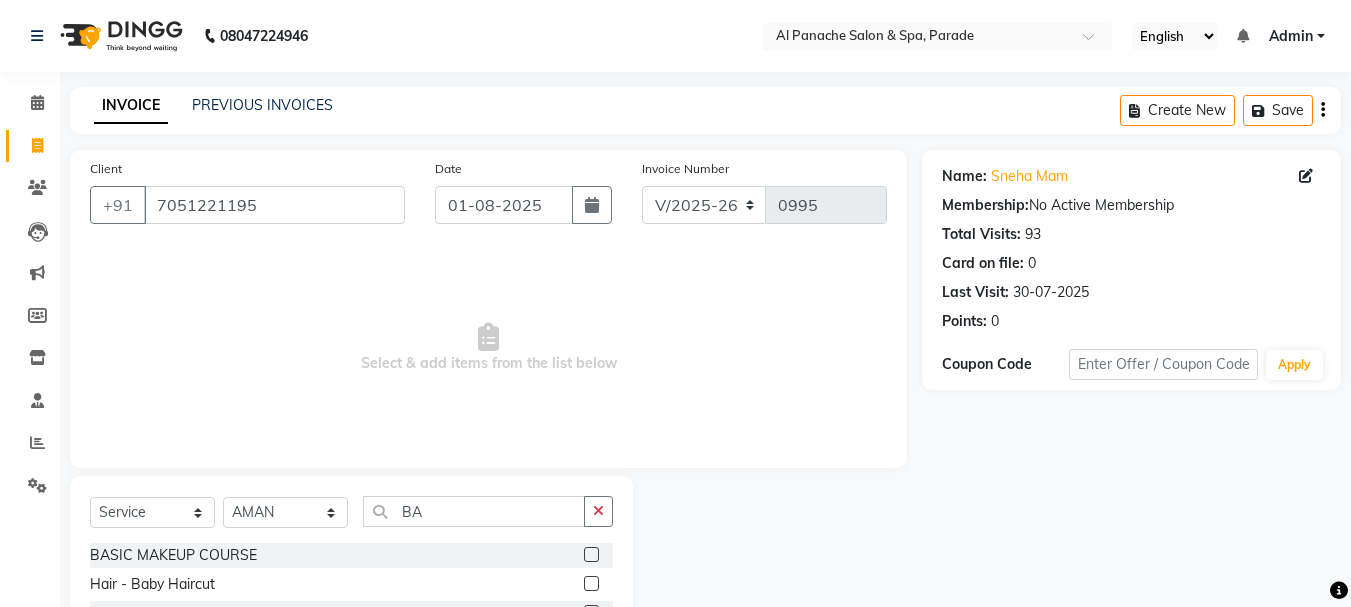click 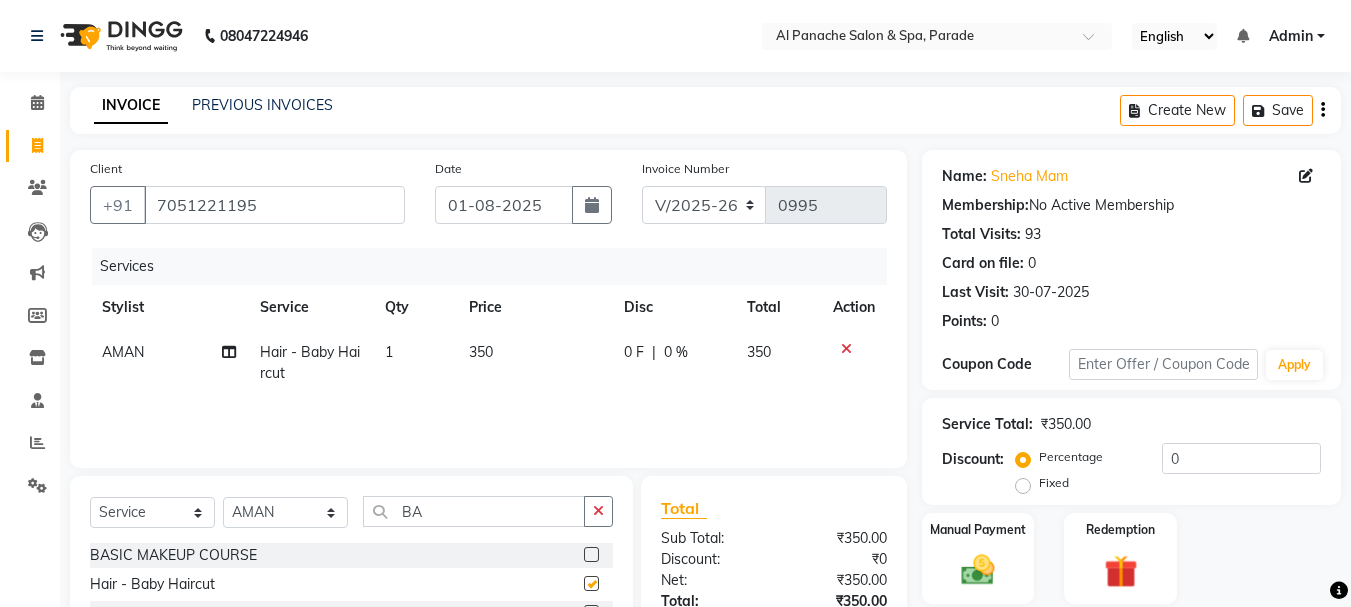checkbox on "false" 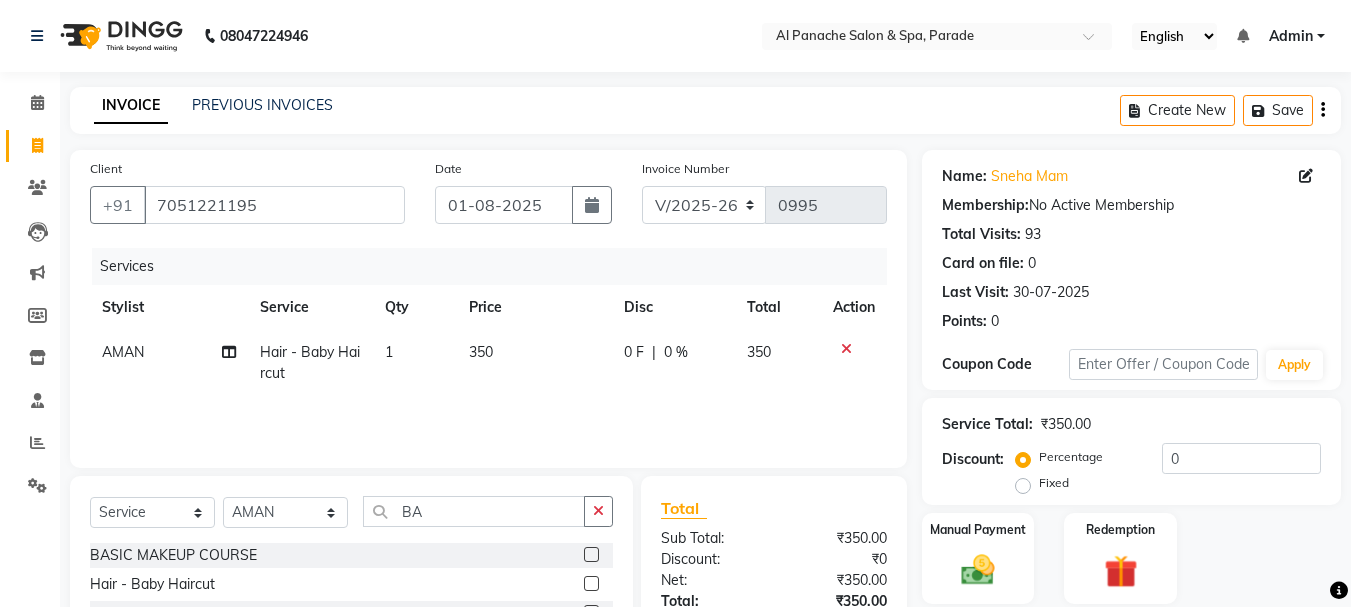 click 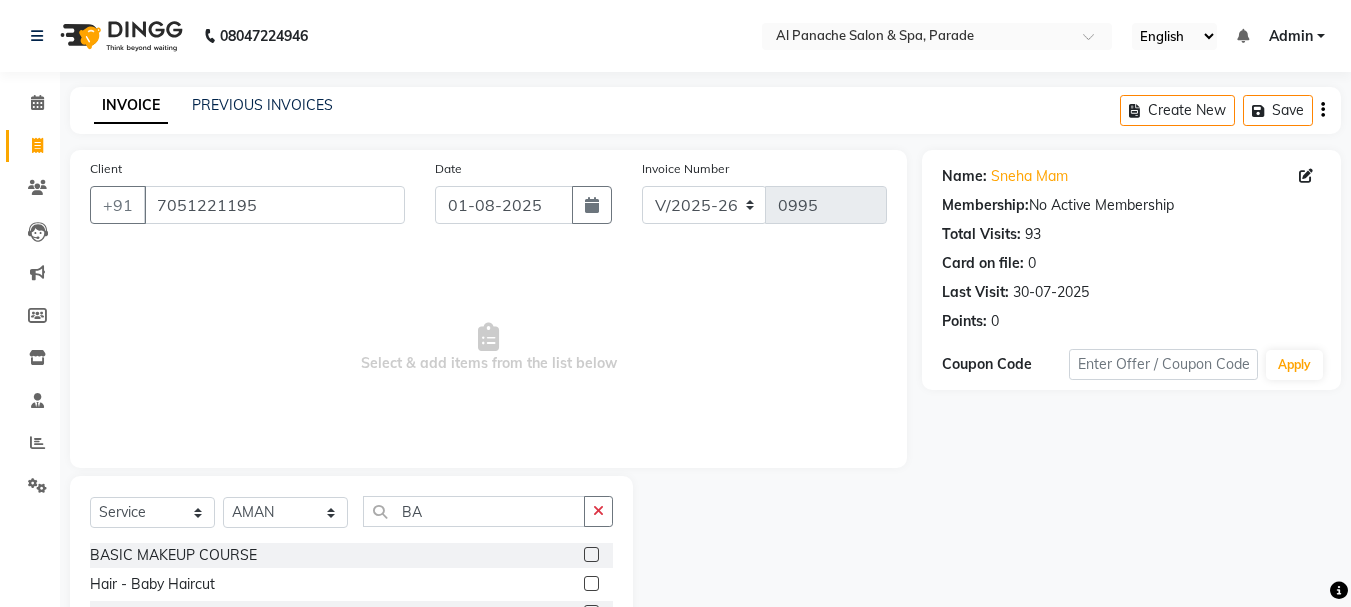 scroll, scrollTop: 194, scrollLeft: 0, axis: vertical 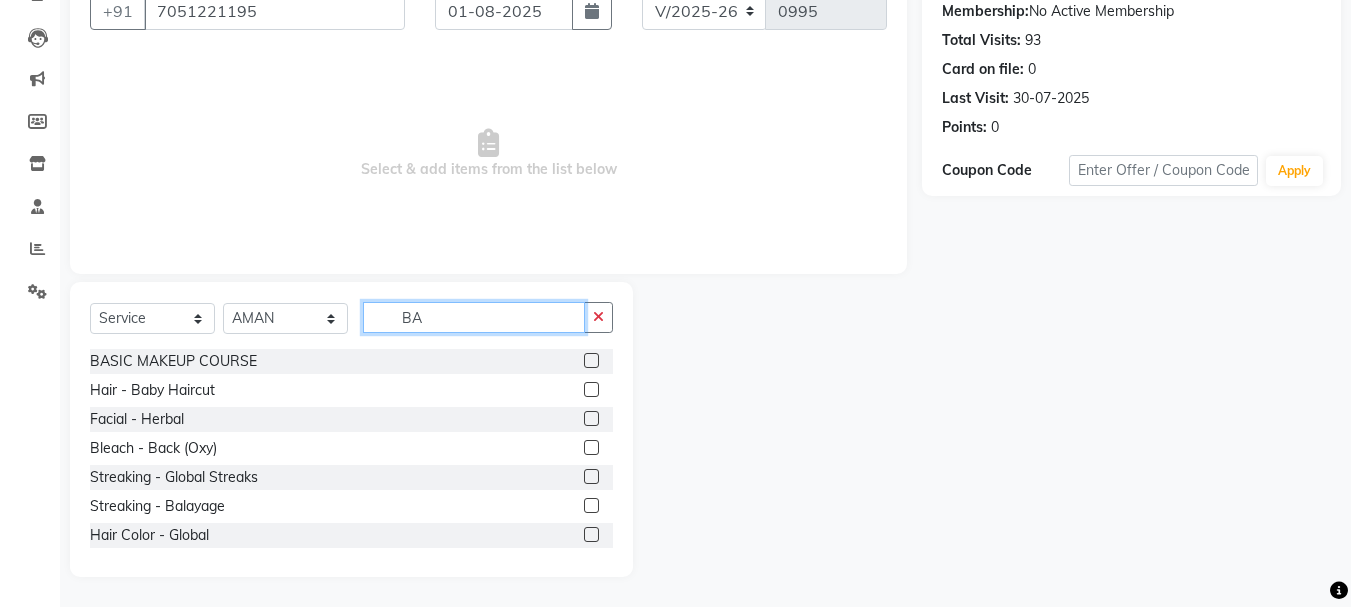 click on "BA" 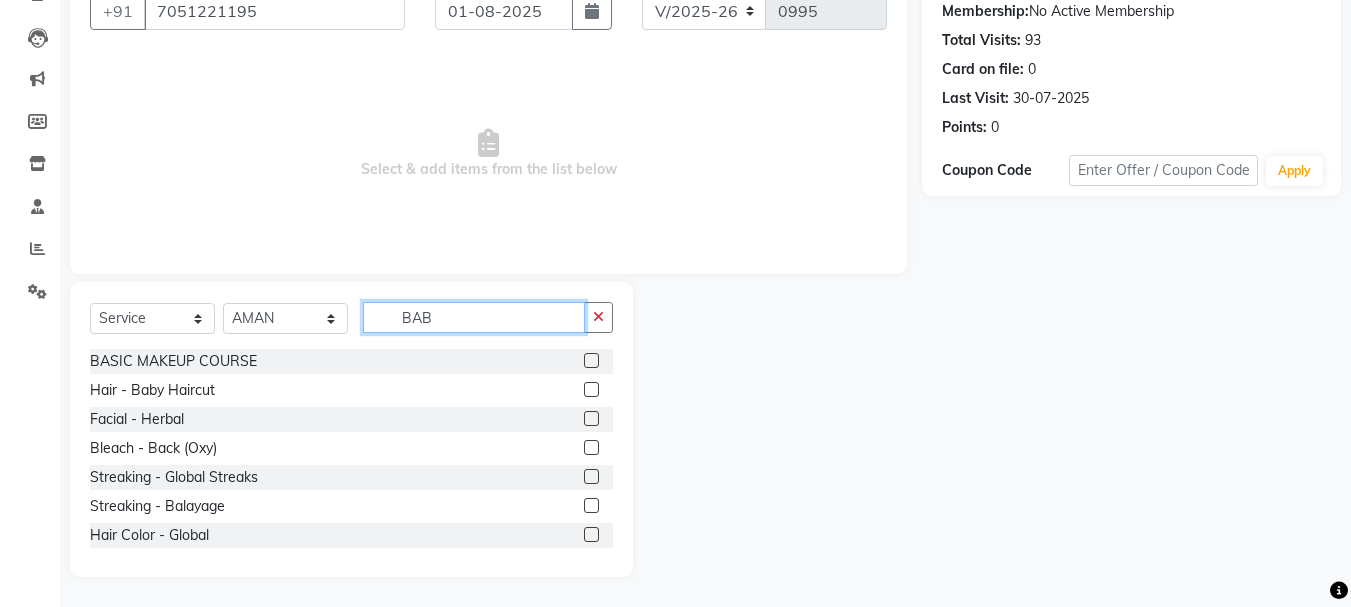 scroll, scrollTop: 52, scrollLeft: 0, axis: vertical 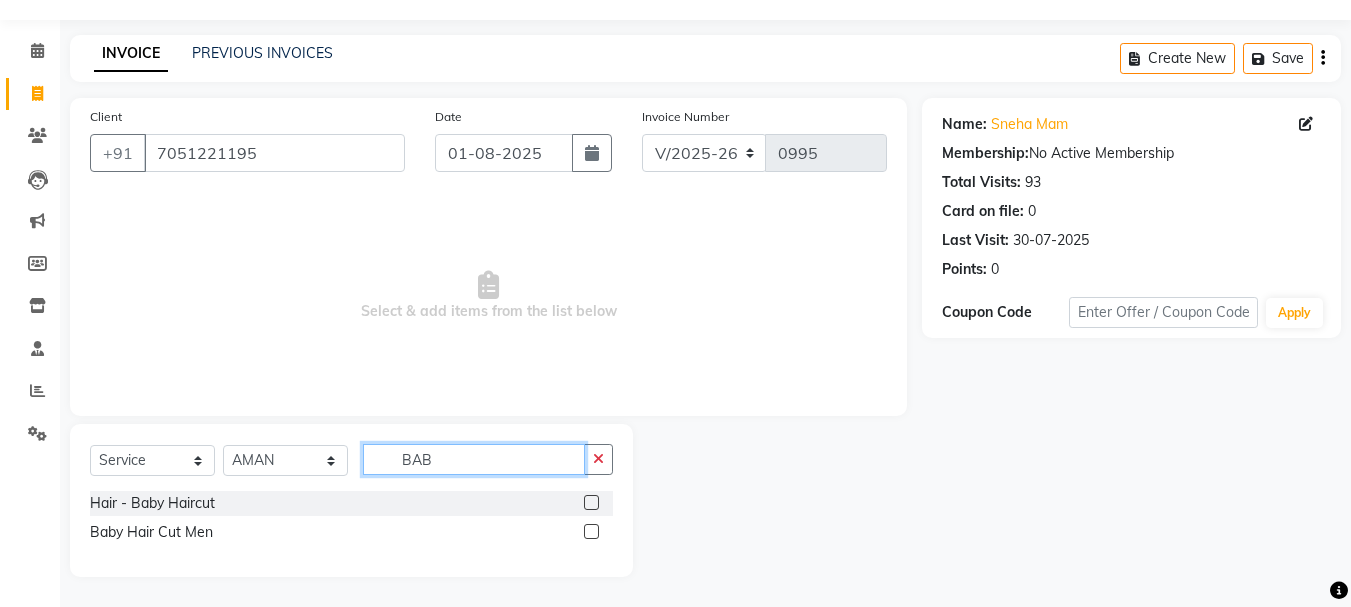 type on "BAB" 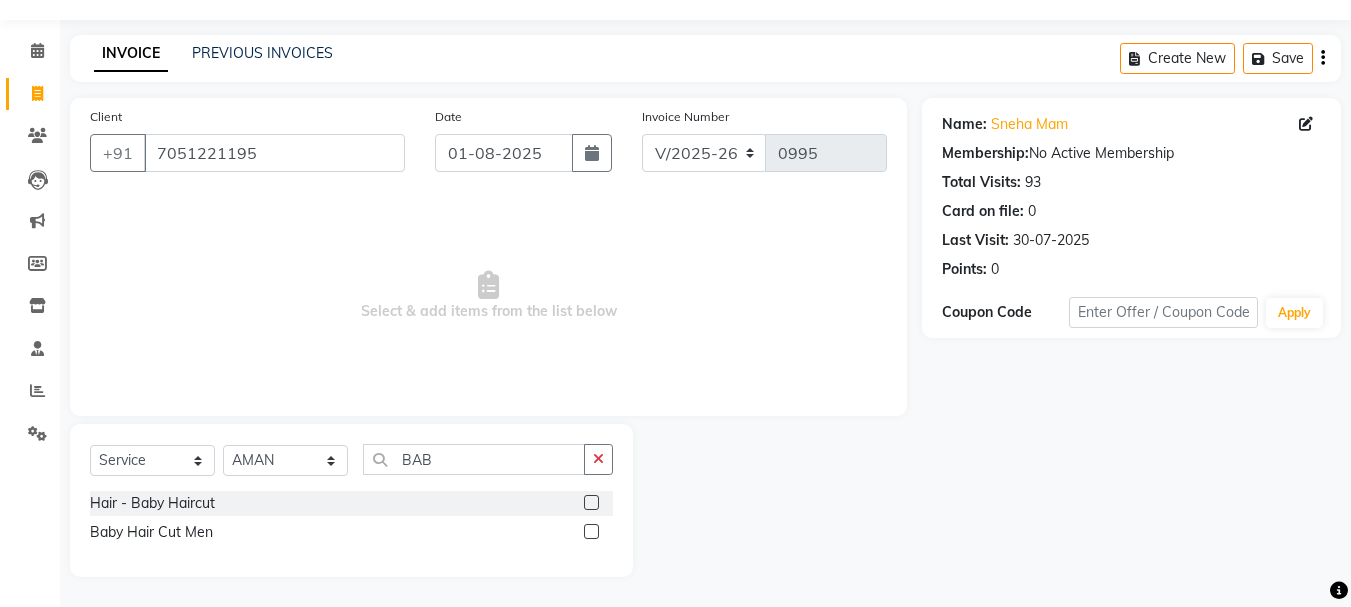 click 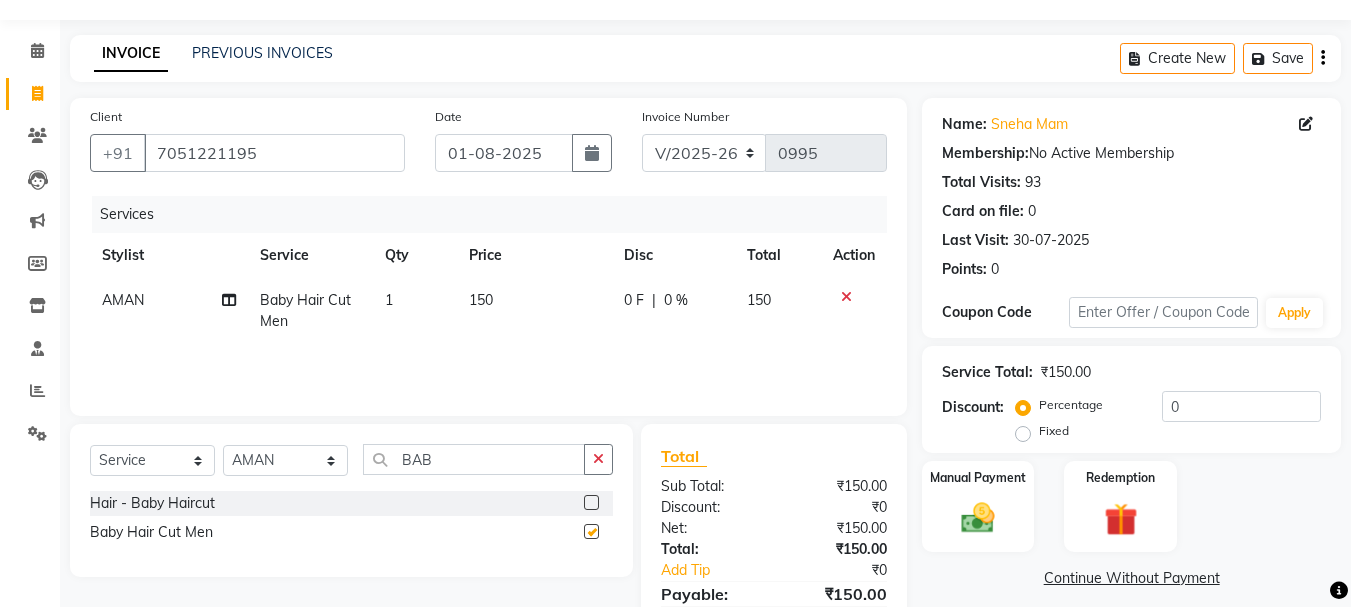 checkbox on "false" 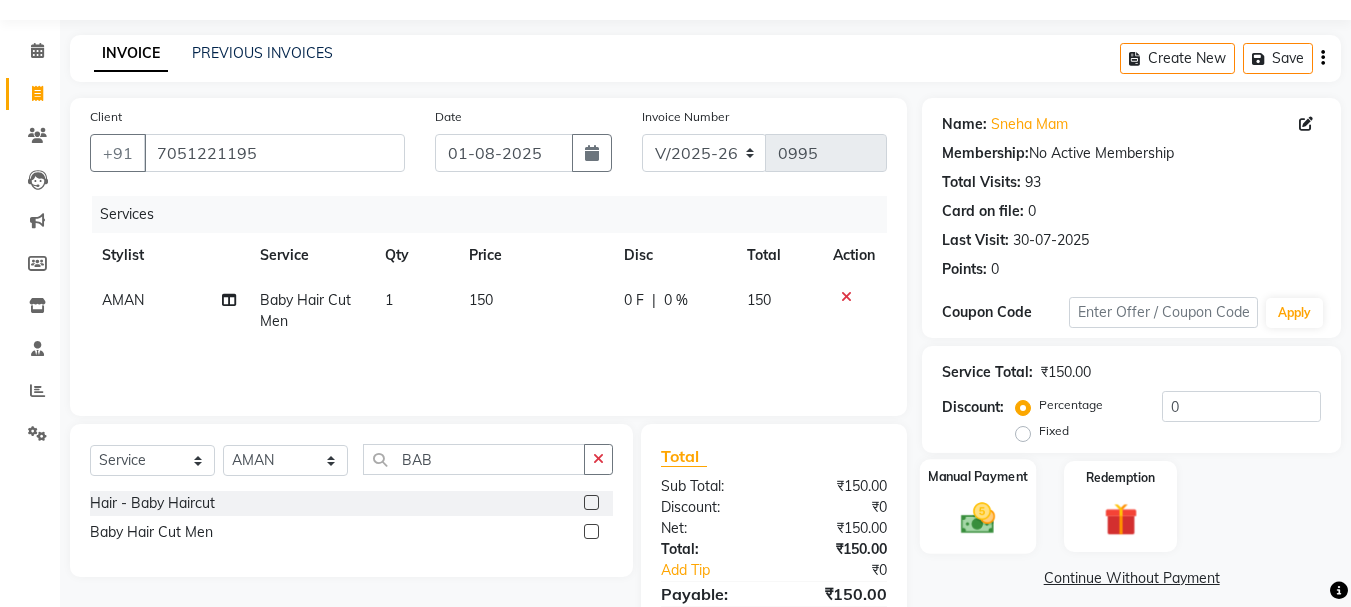 click 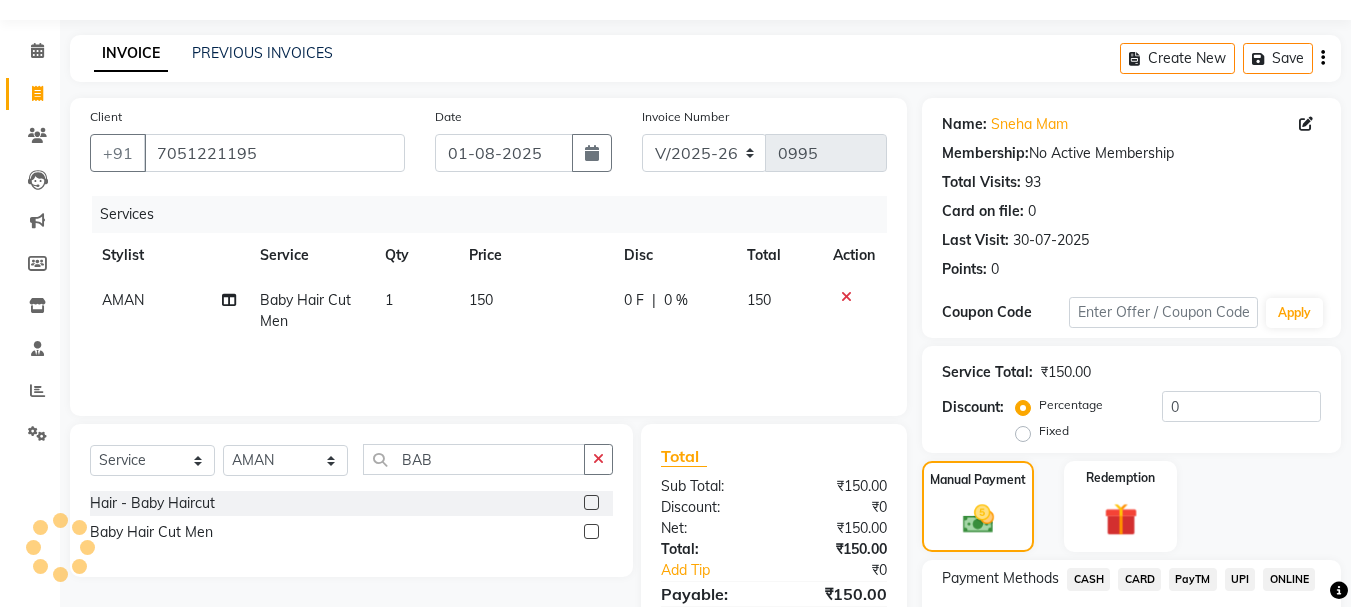 click on "CASH" 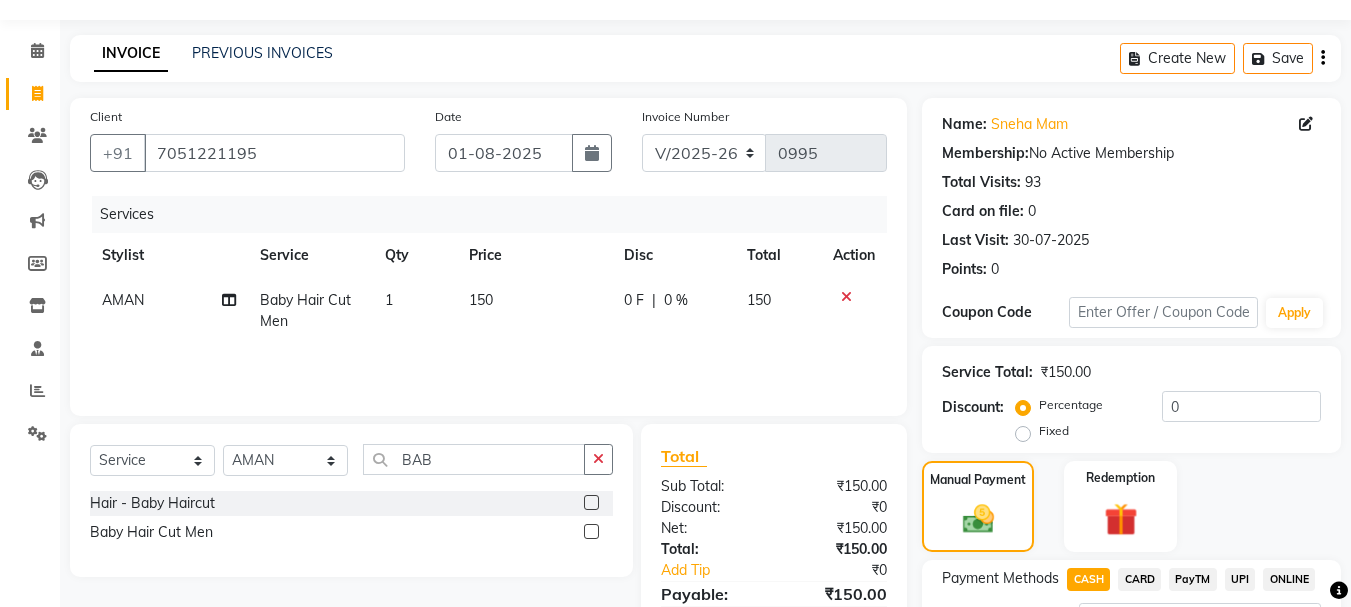 drag, startPoint x: 1336, startPoint y: 517, endPoint x: 1365, endPoint y: 516, distance: 29.017237 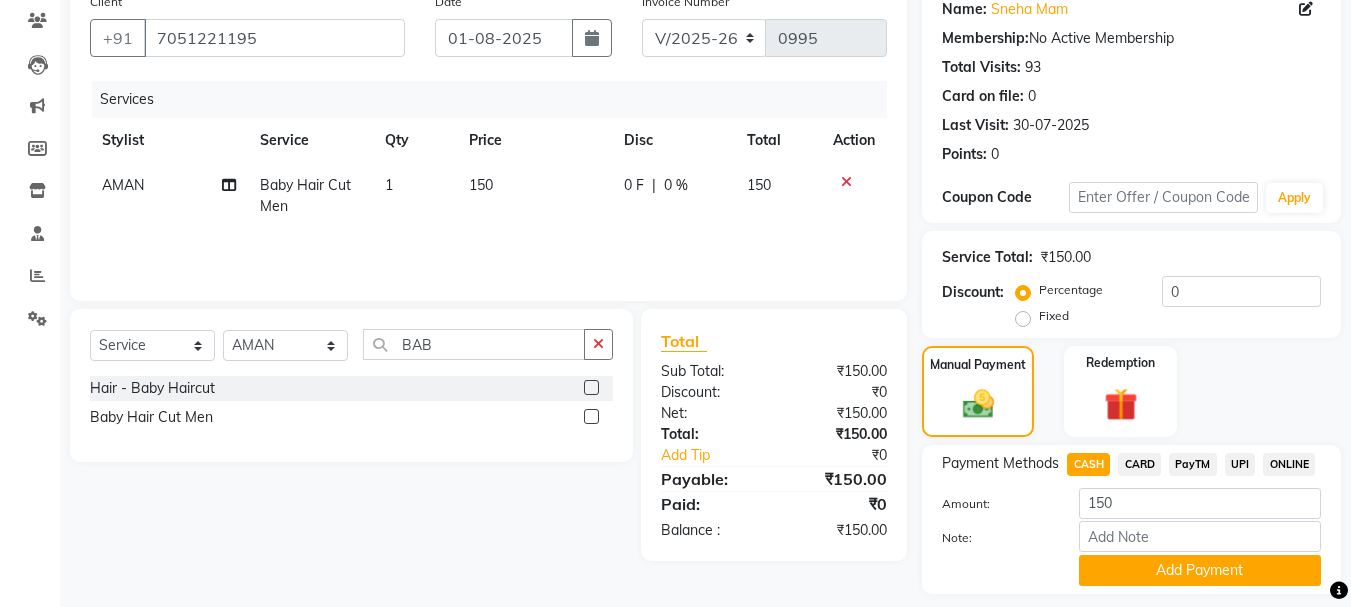 scroll, scrollTop: 225, scrollLeft: 0, axis: vertical 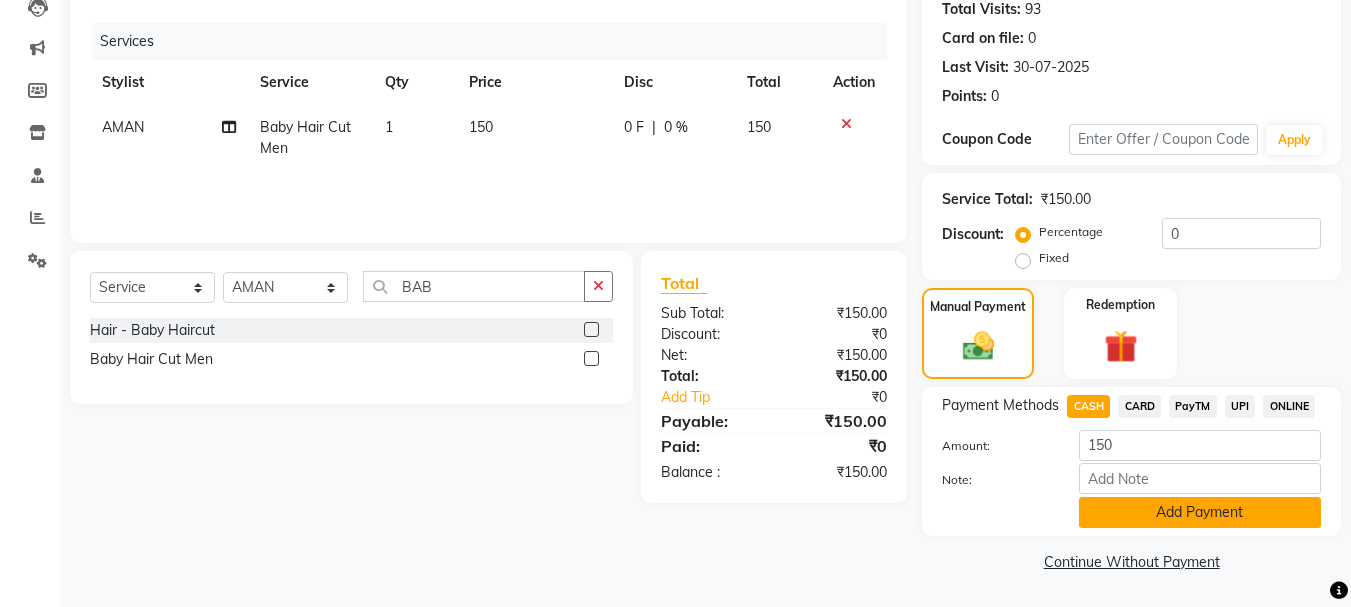 click on "Add Payment" 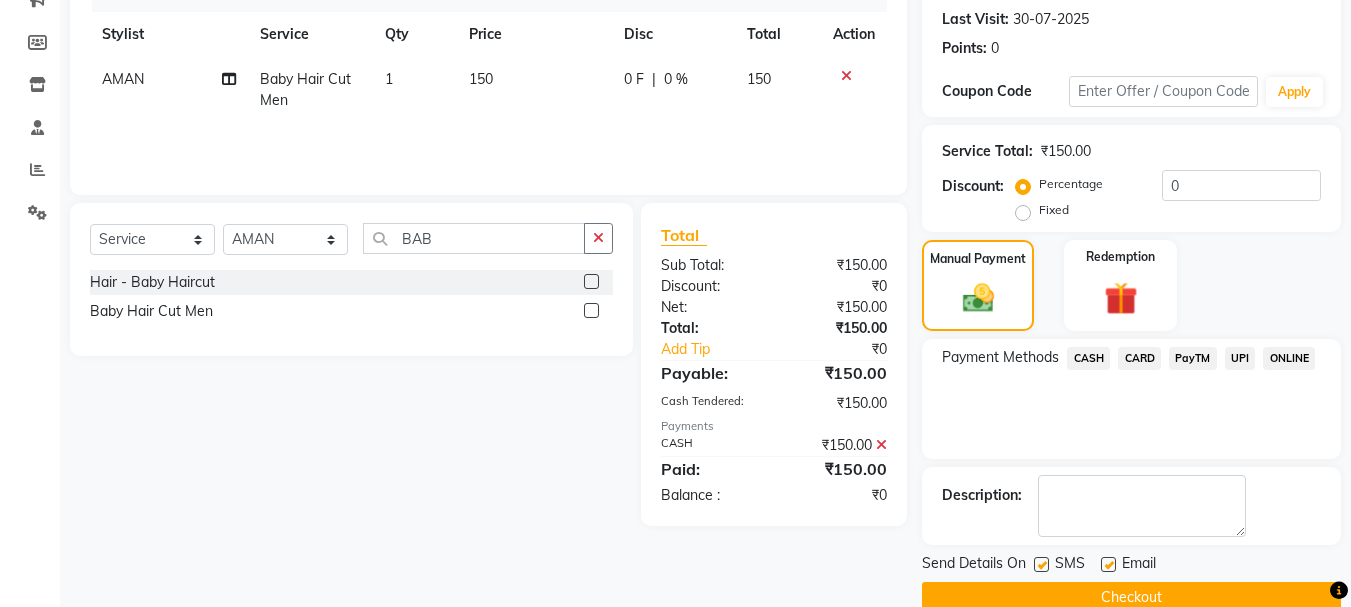 scroll, scrollTop: 309, scrollLeft: 0, axis: vertical 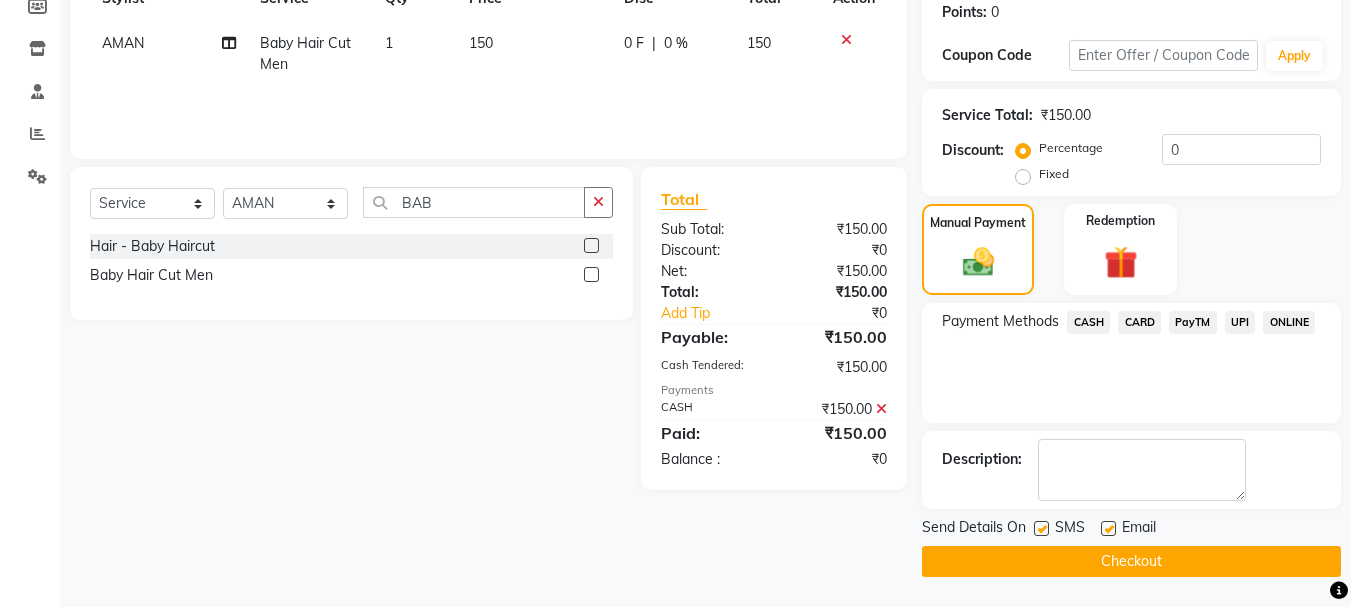 click on "Checkout" 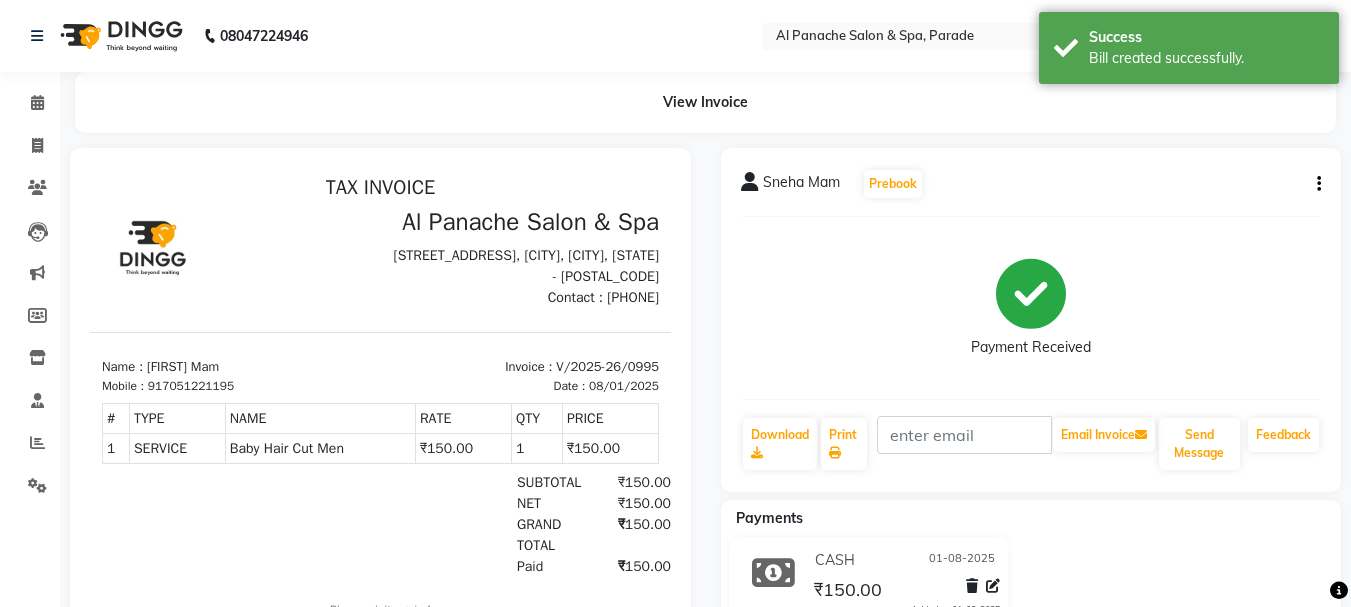 scroll, scrollTop: 0, scrollLeft: 0, axis: both 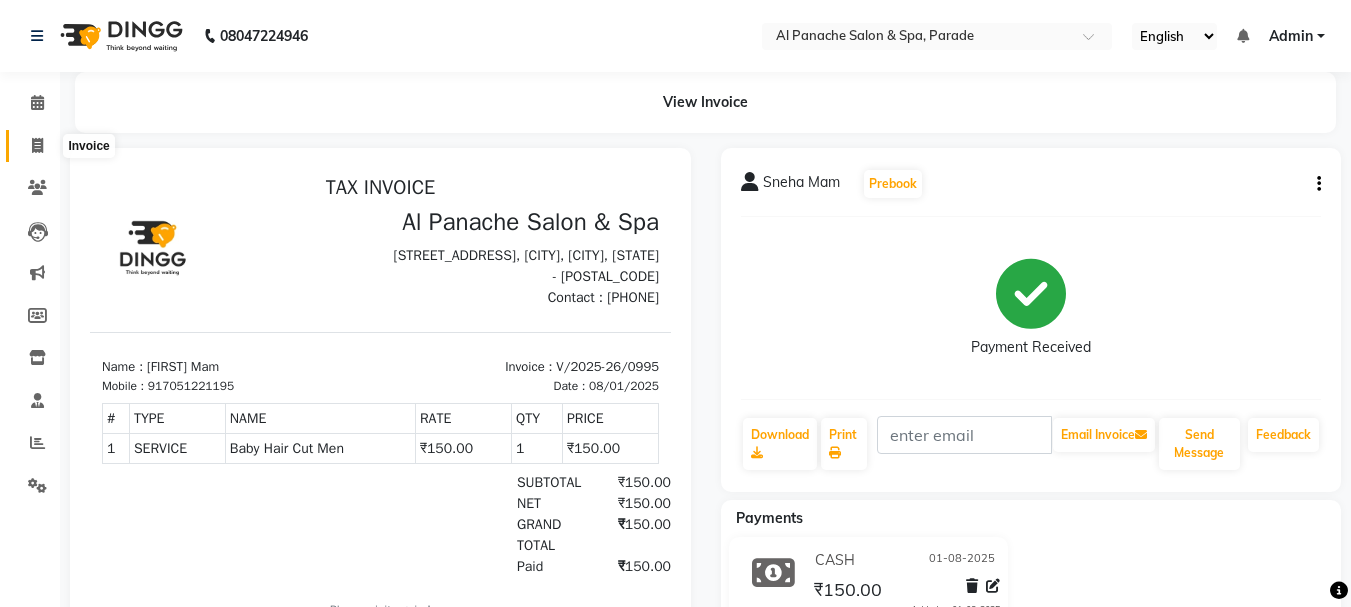 click 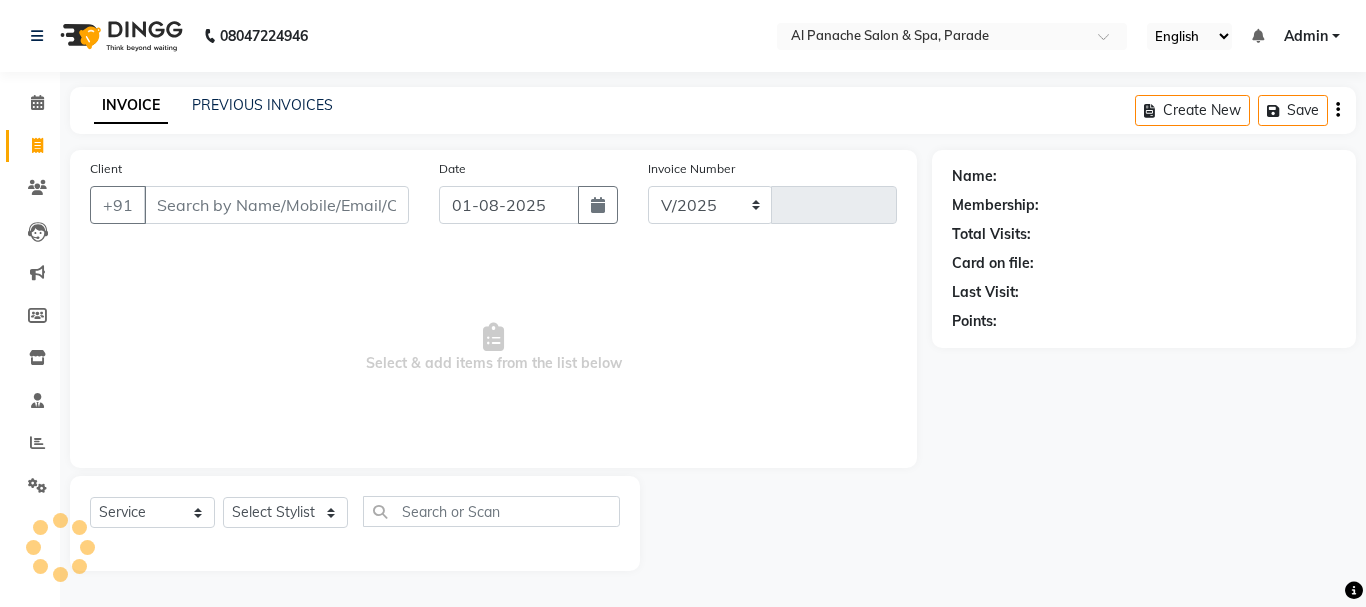select on "463" 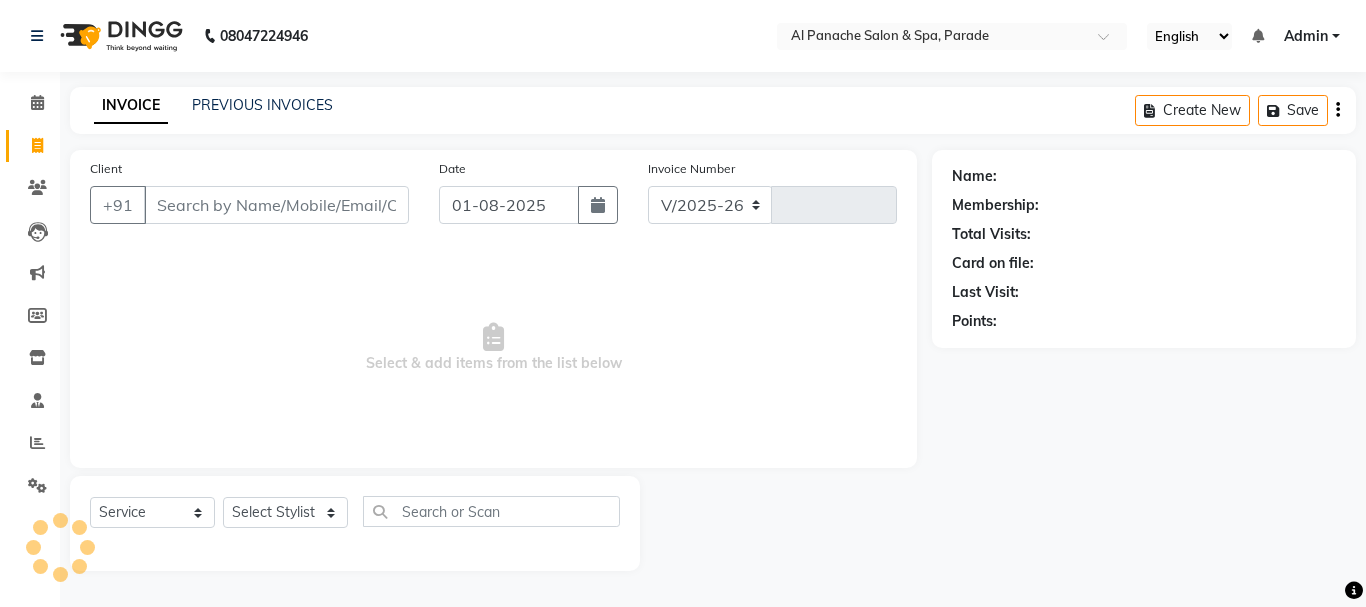 type on "0996" 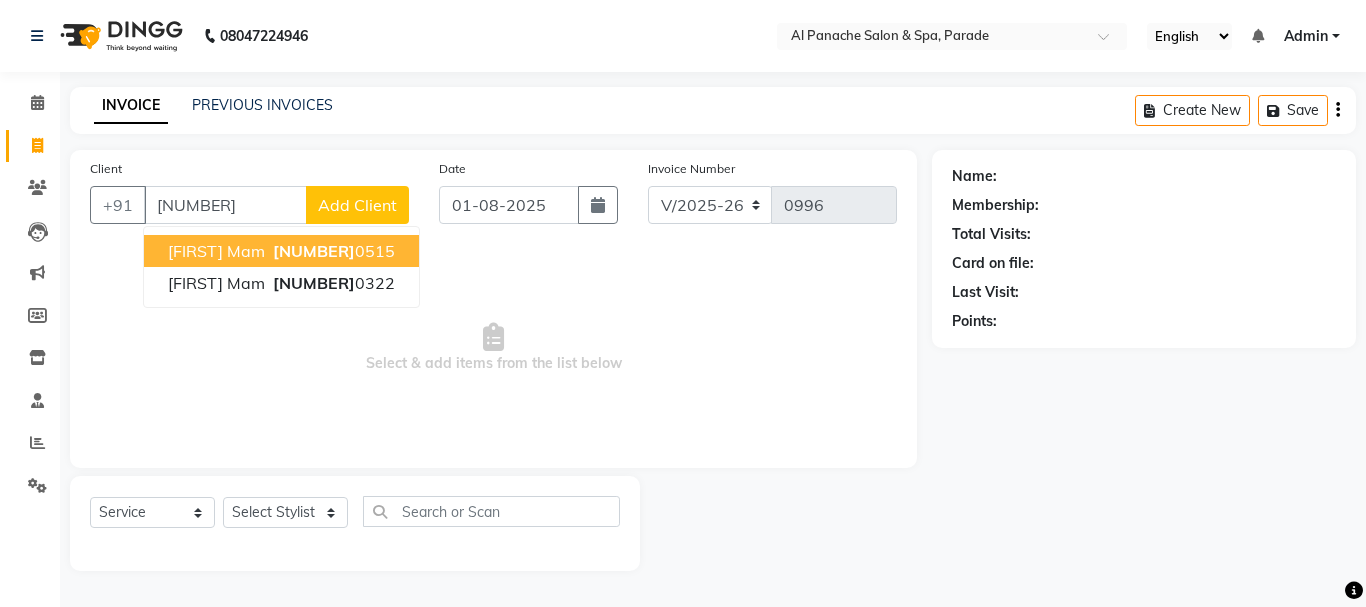 click on "[FIRST] Mam" at bounding box center [216, 251] 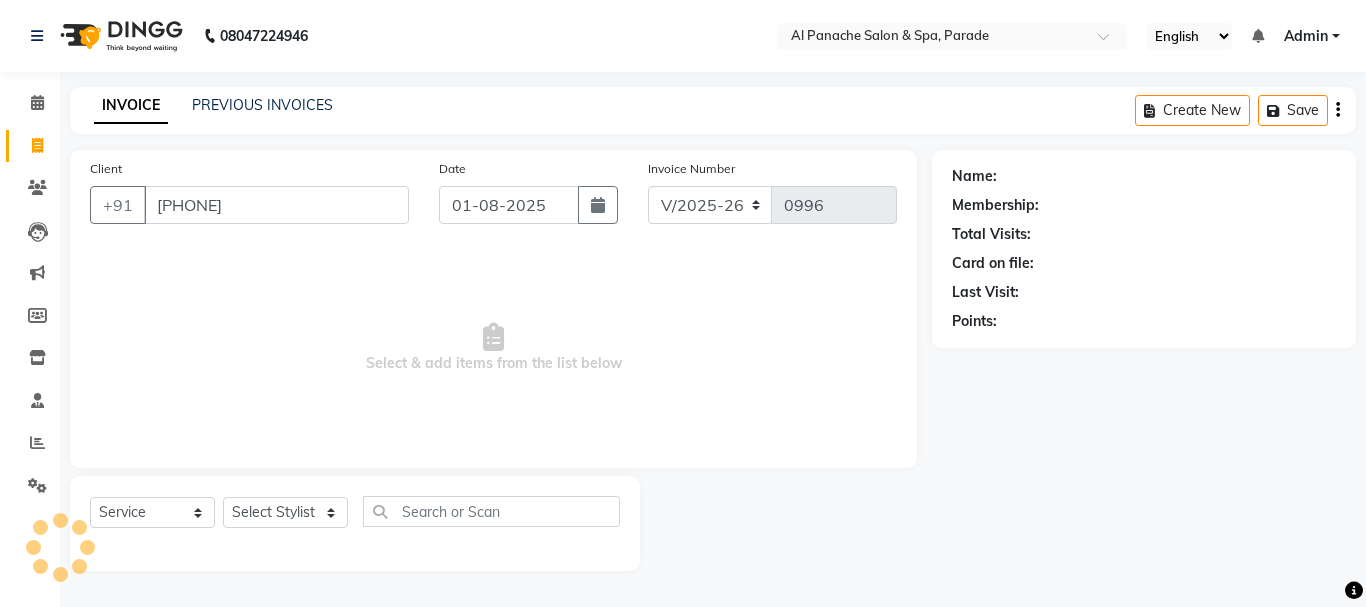 type on "[PHONE]" 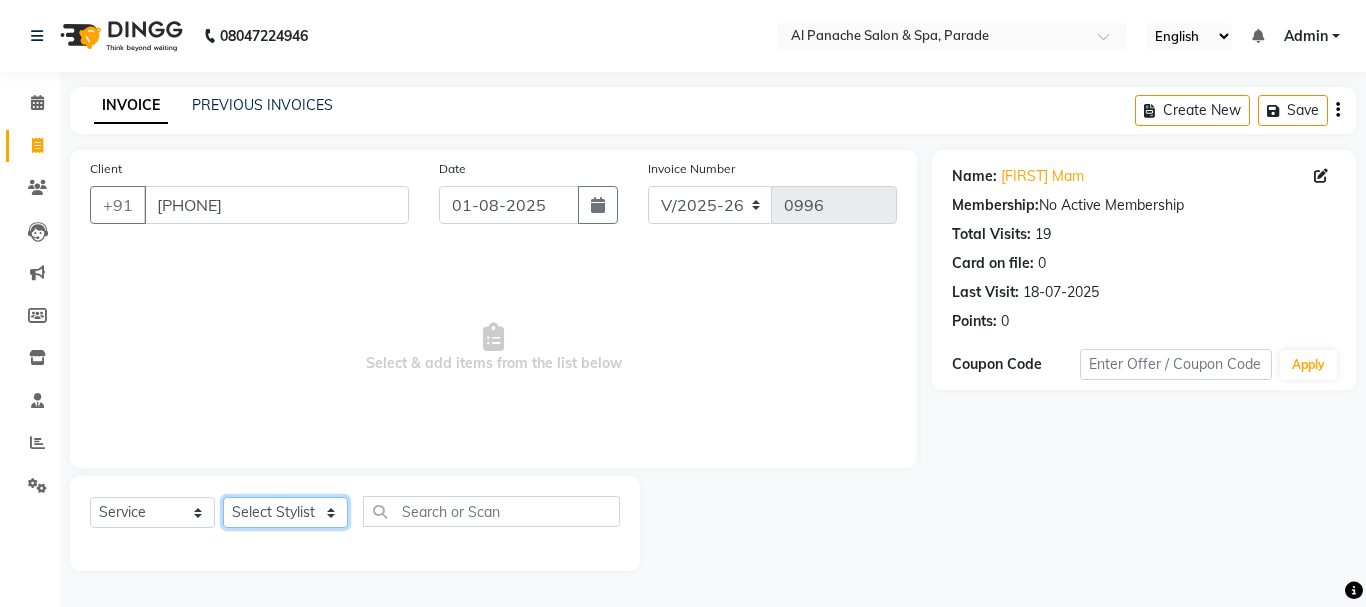 click on "Select Stylist AMAN Anu Karan Komal MANAGER Nitin RAJVEER SEEMA SNEHA Sunakshi" 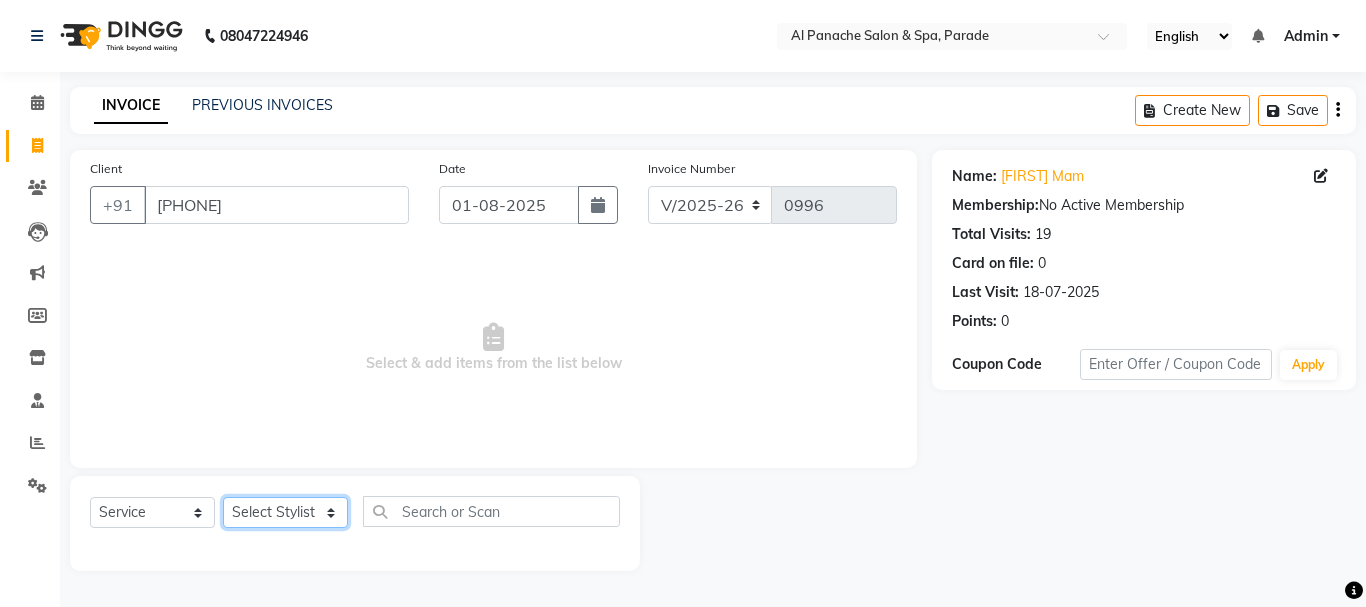 select on "86270" 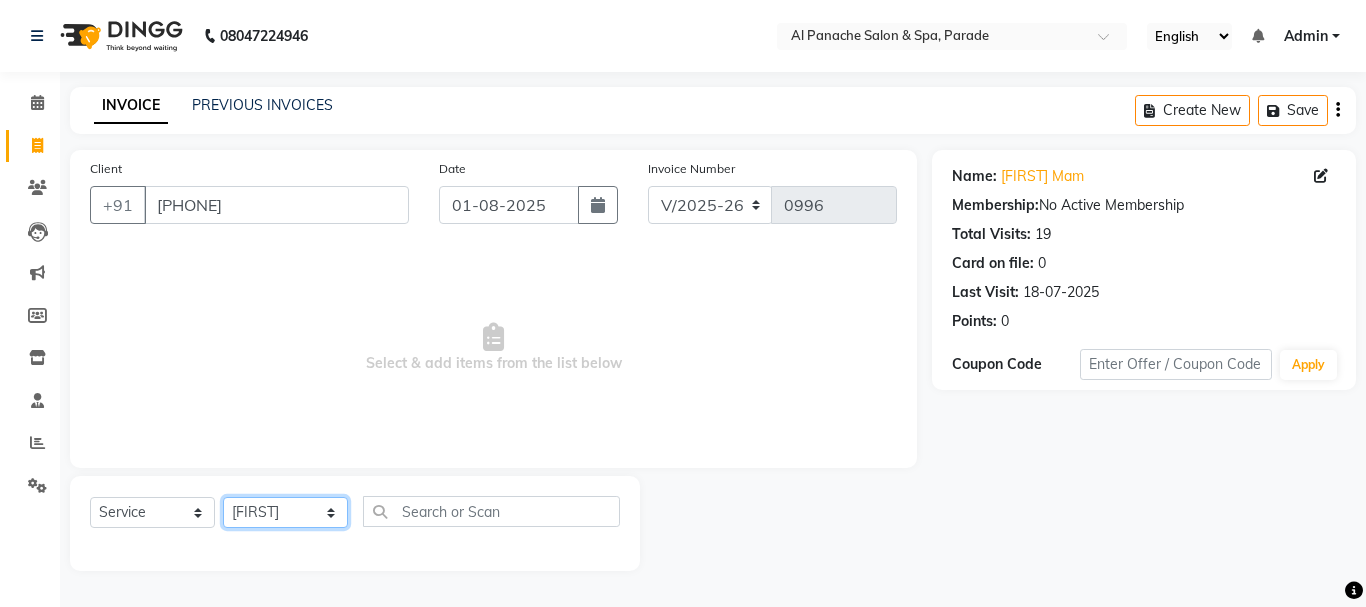 click on "Select Stylist AMAN Anu Karan Komal MANAGER Nitin RAJVEER SEEMA SNEHA Sunakshi" 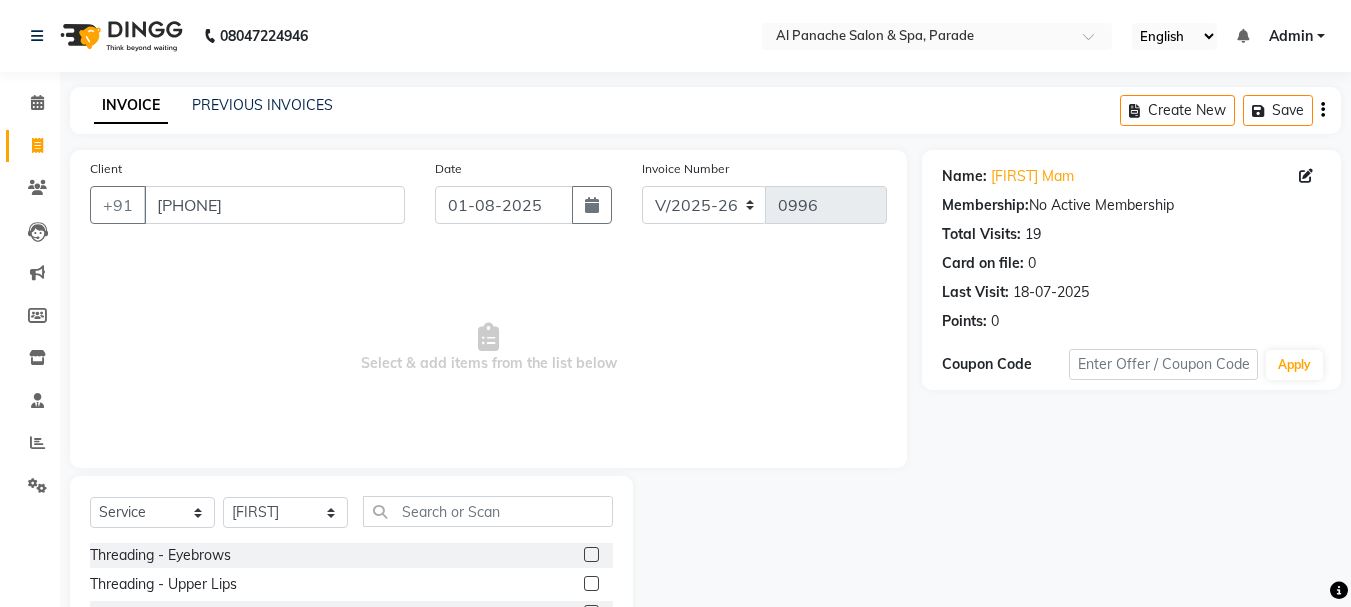 click 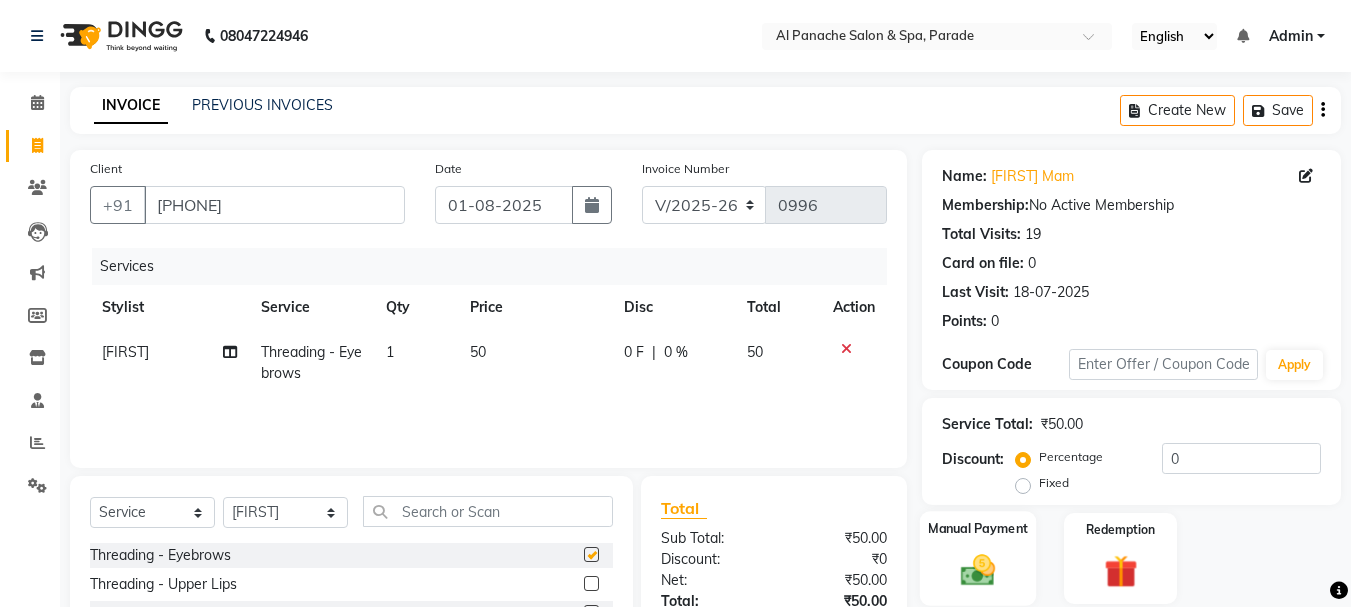 checkbox on "false" 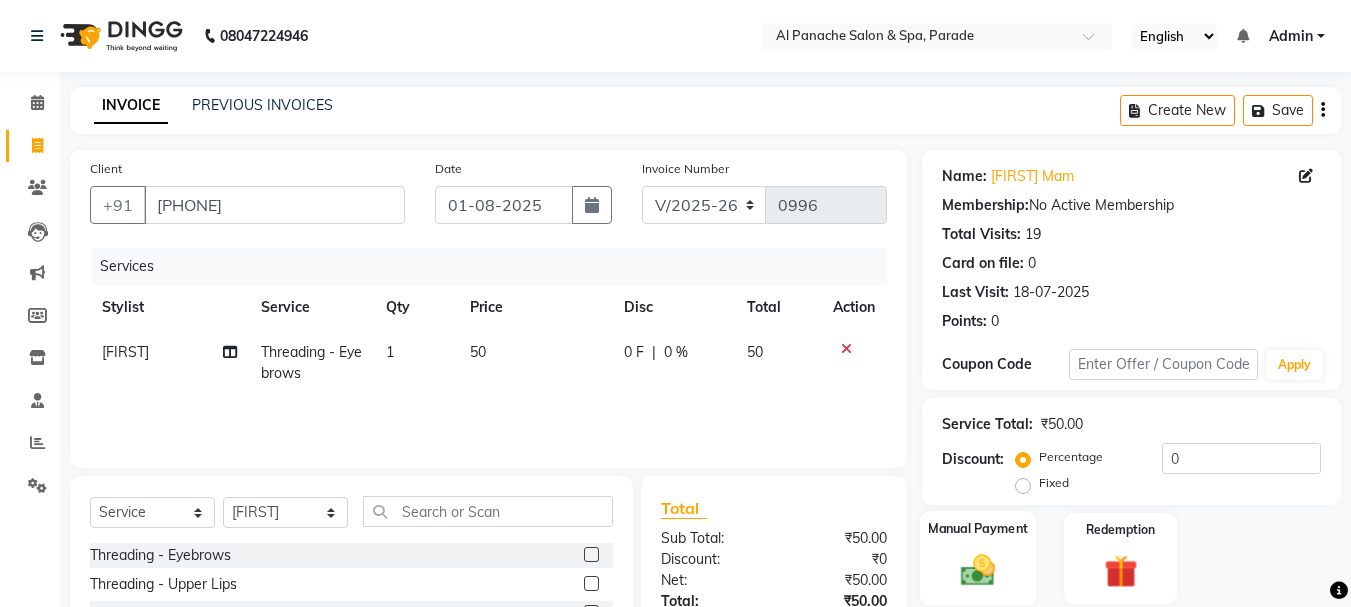 click on "Manual Payment" 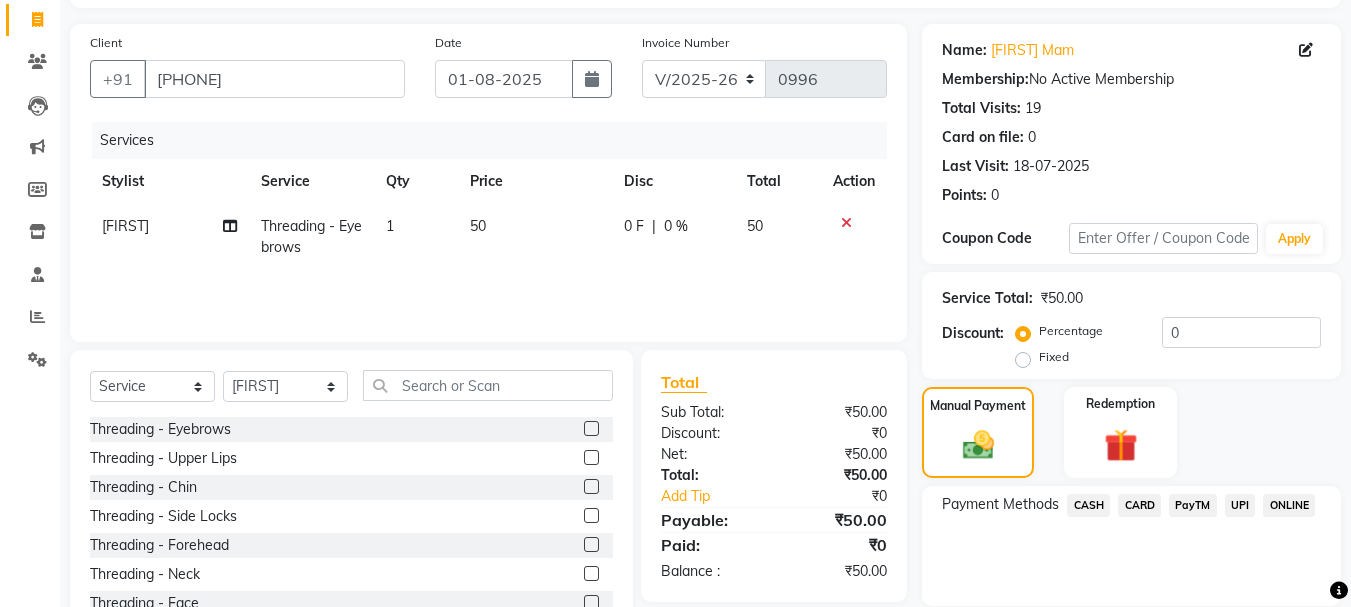 scroll, scrollTop: 196, scrollLeft: 0, axis: vertical 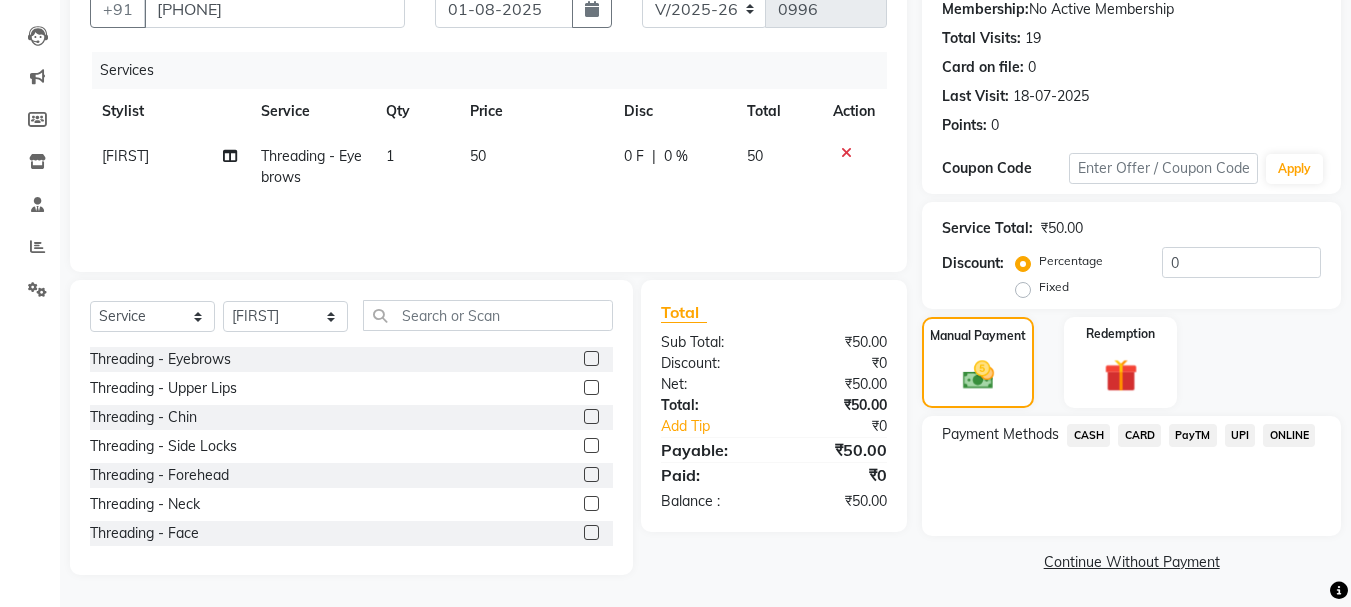 click on "CASH" 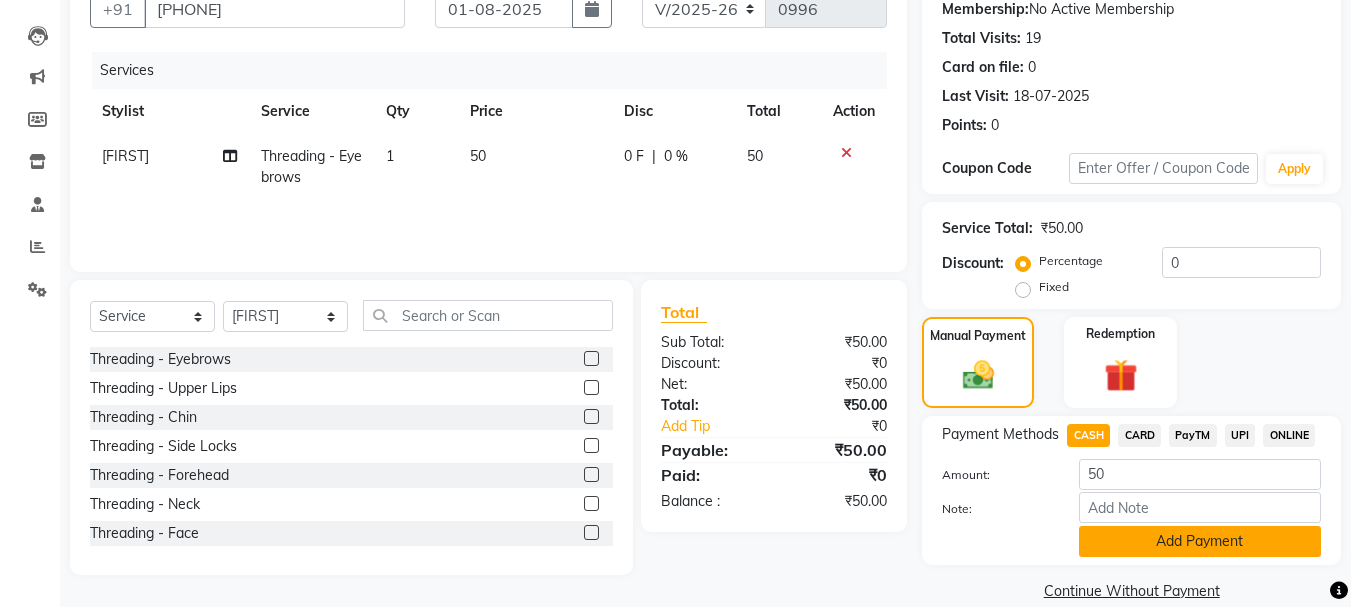 click on "Add Payment" 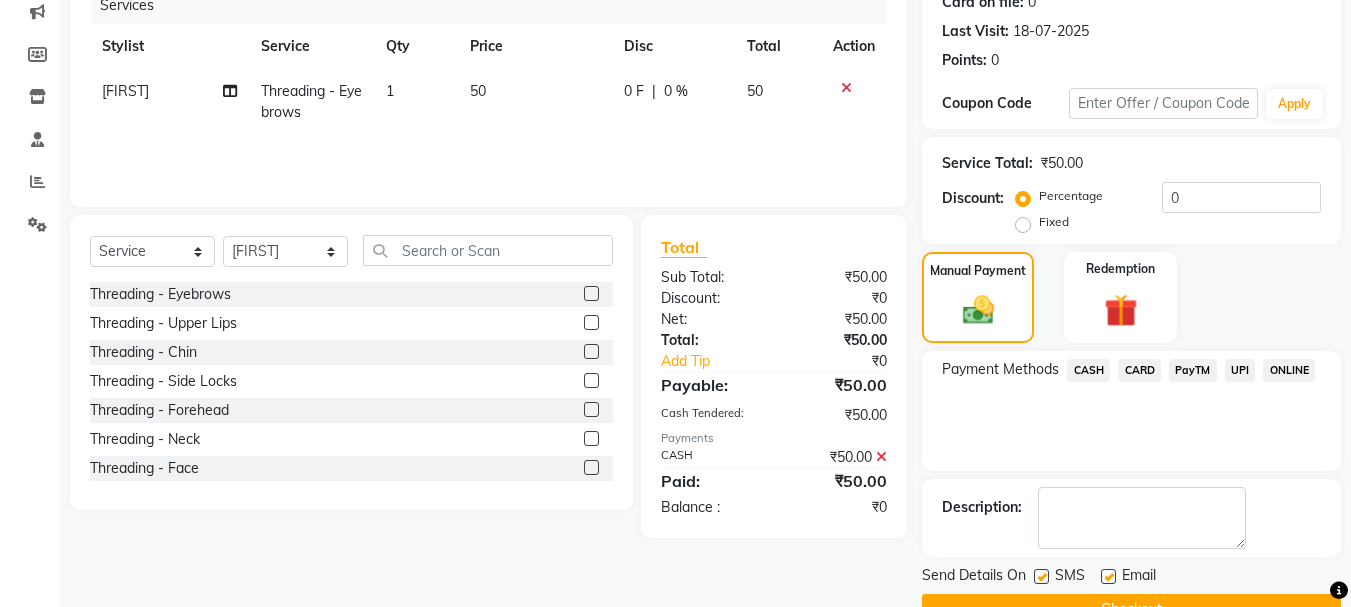 scroll, scrollTop: 309, scrollLeft: 0, axis: vertical 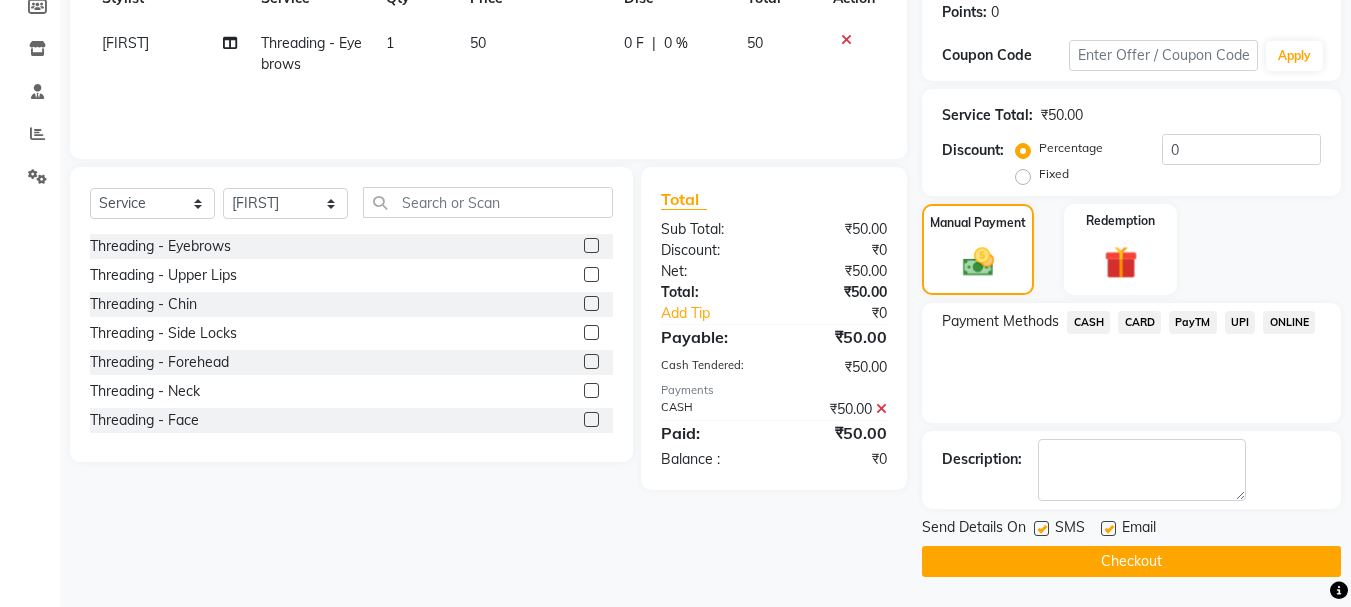 click on "Checkout" 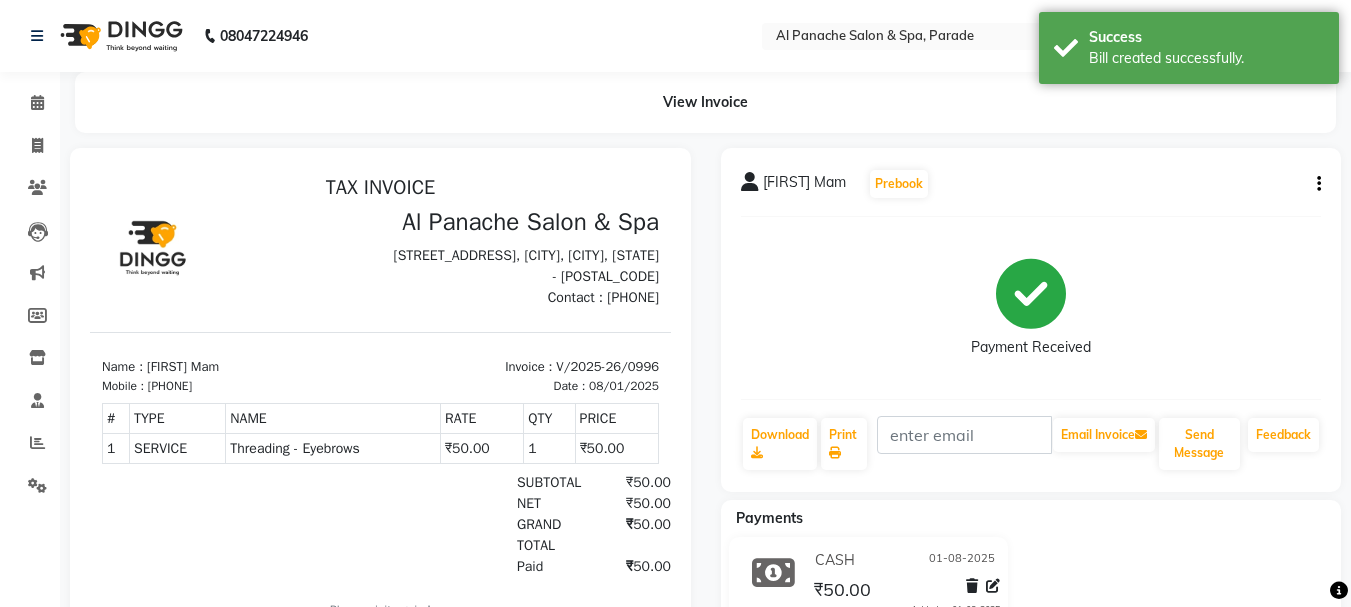 scroll, scrollTop: 0, scrollLeft: 0, axis: both 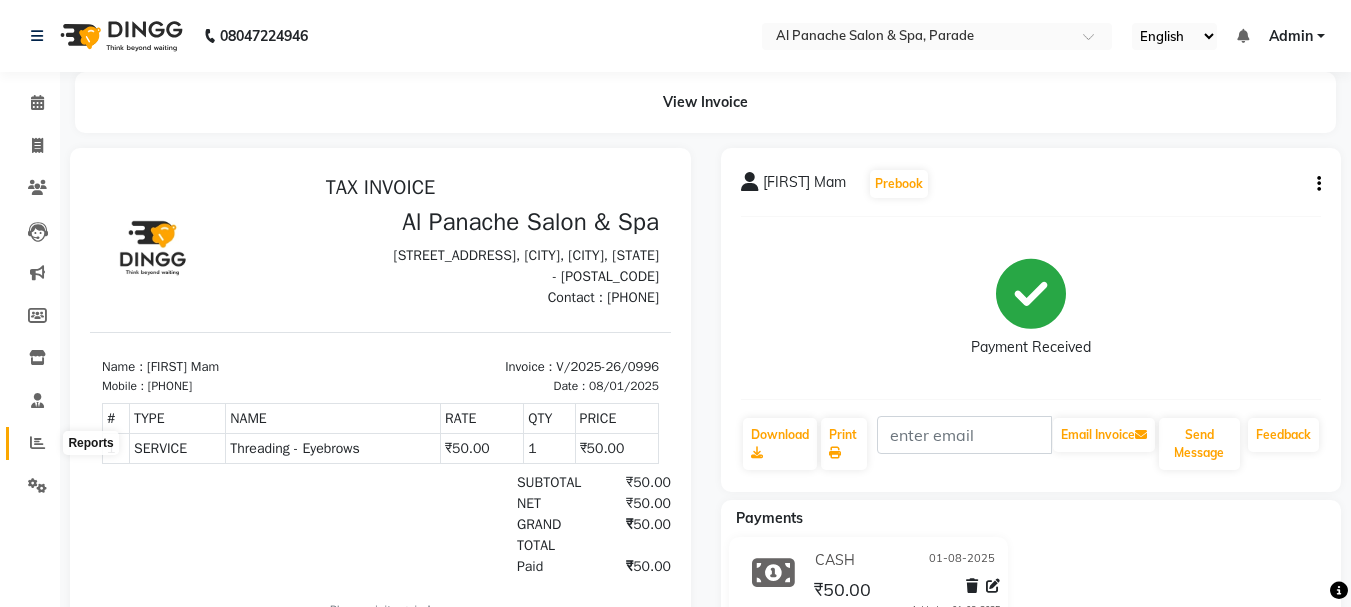 click 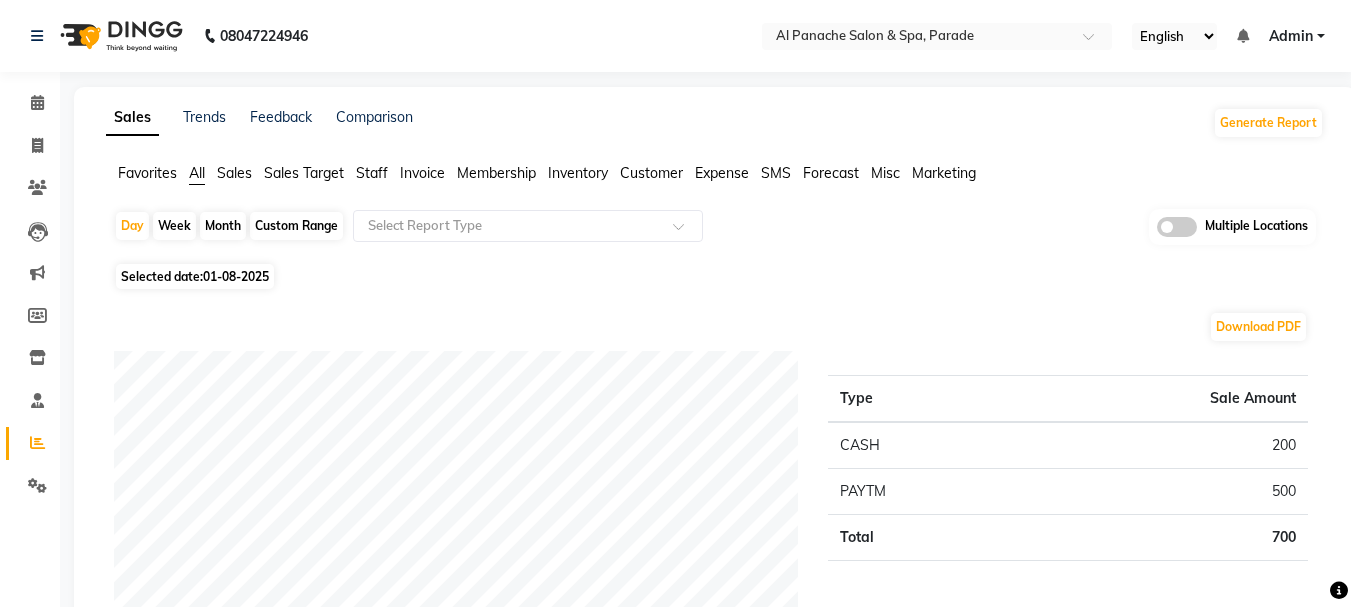 click on "Month" 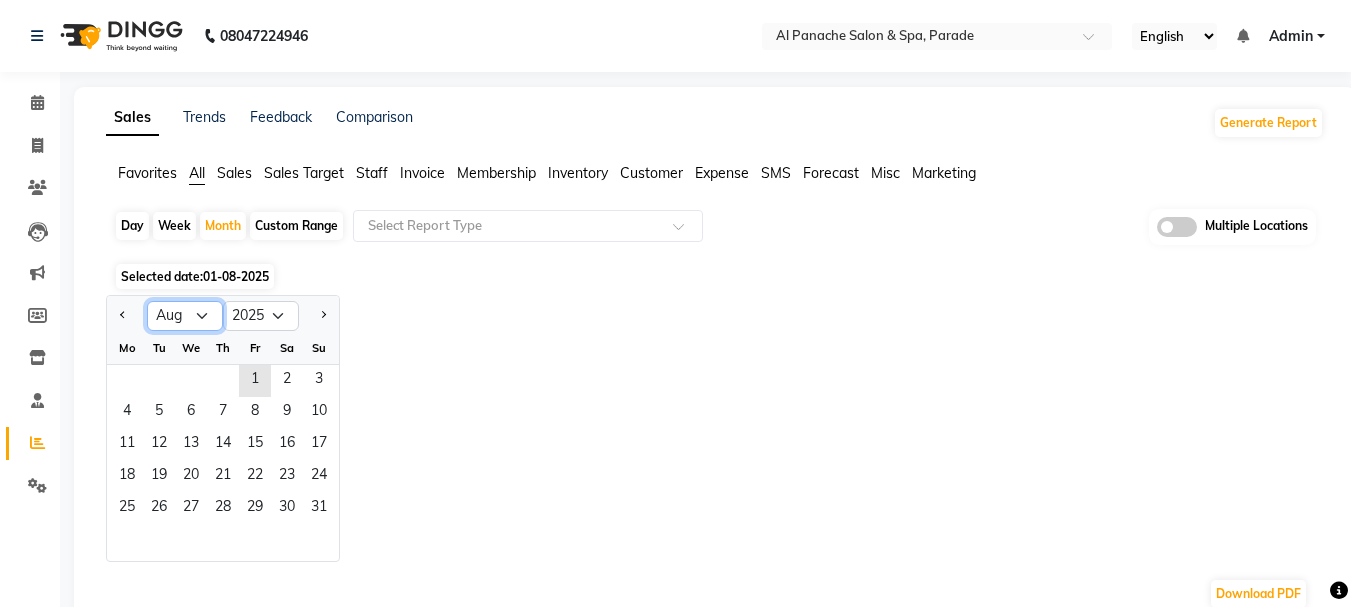 click on "Jan Feb Mar Apr May Jun Jul Aug Sep Oct Nov Dec" 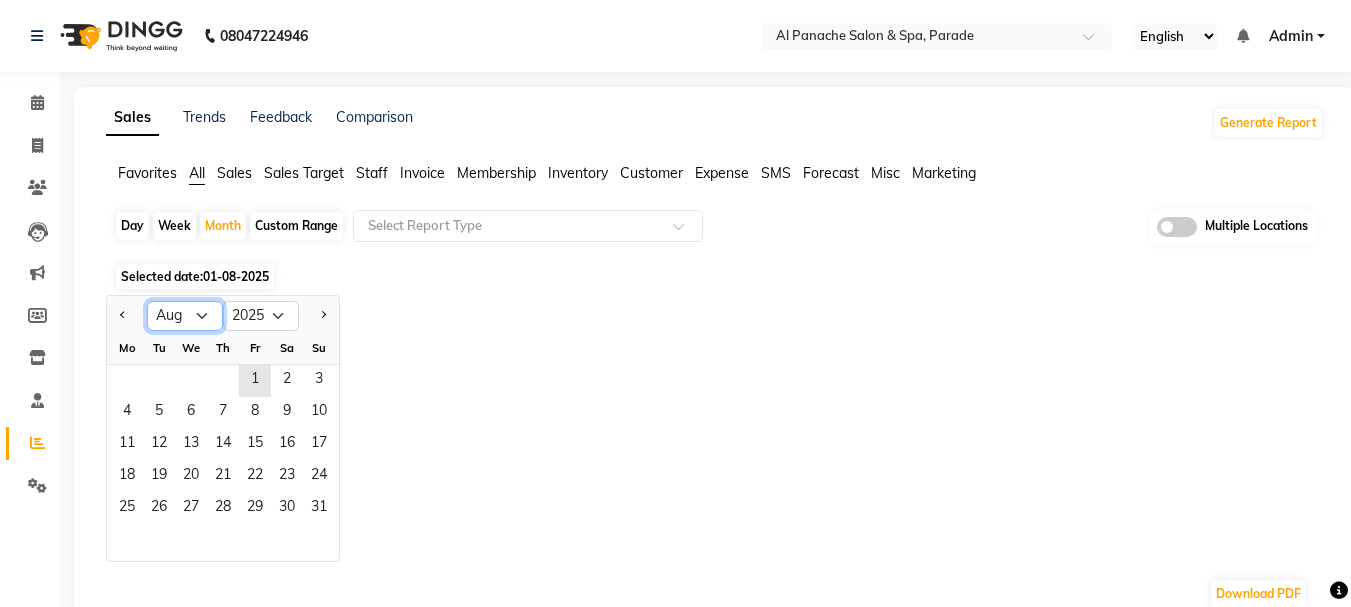 select on "7" 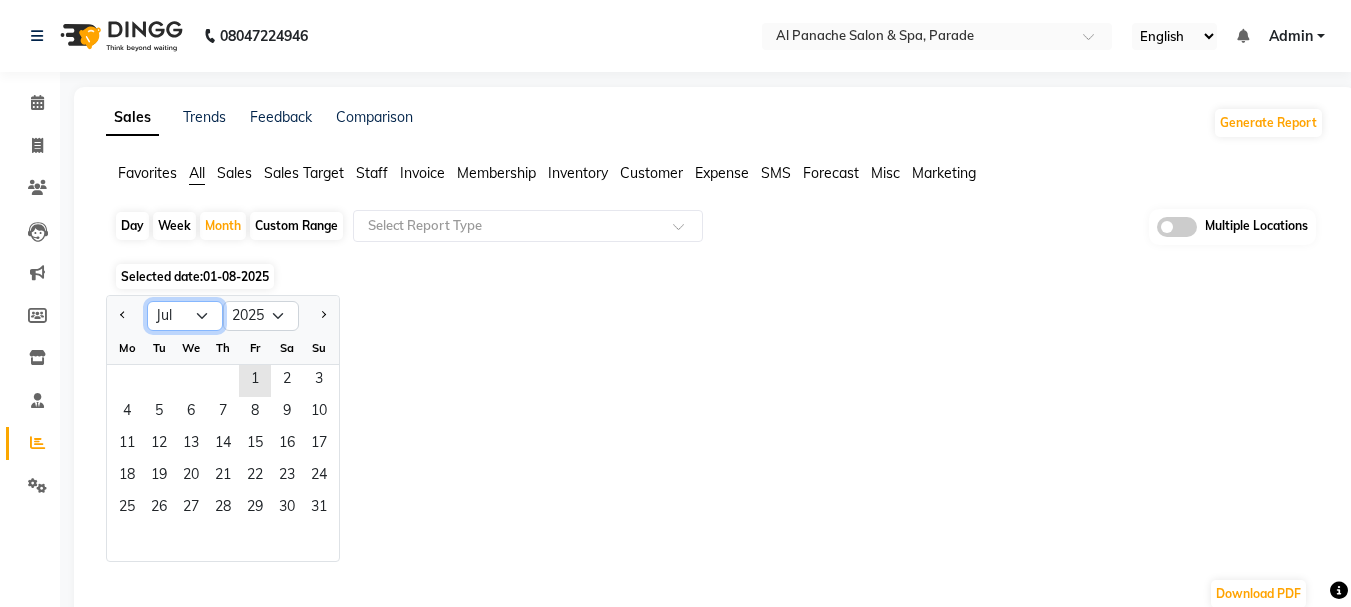 click on "Jan Feb Mar Apr May Jun Jul Aug Sep Oct Nov Dec" 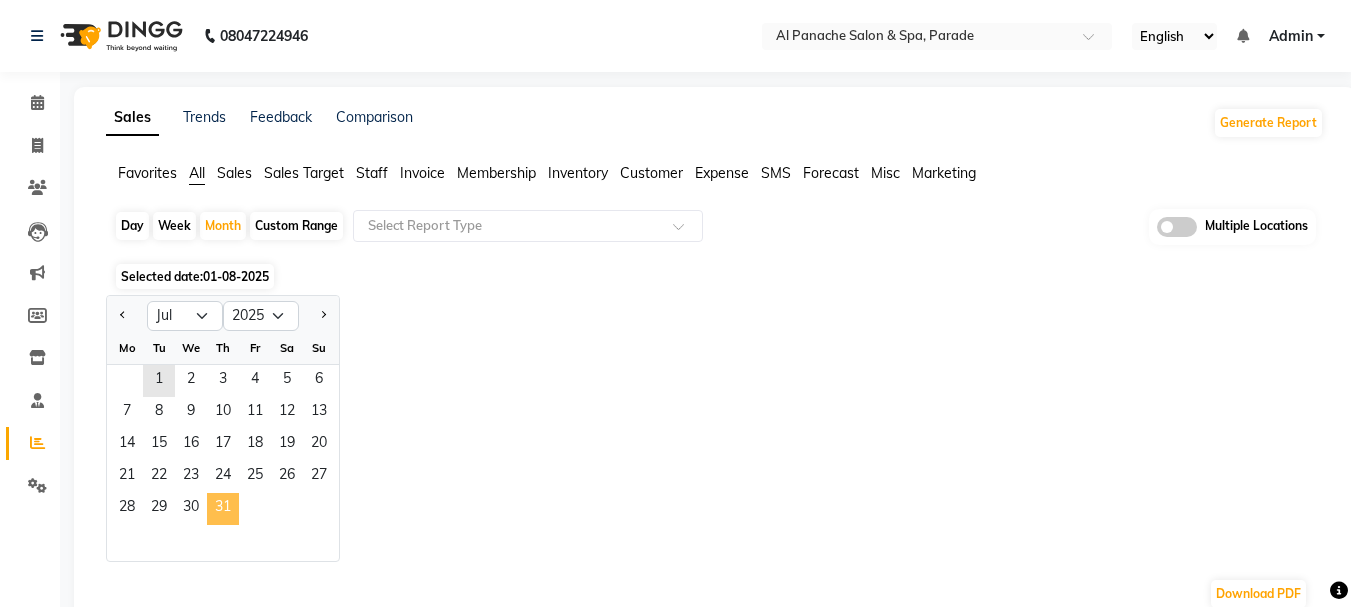click on "31" 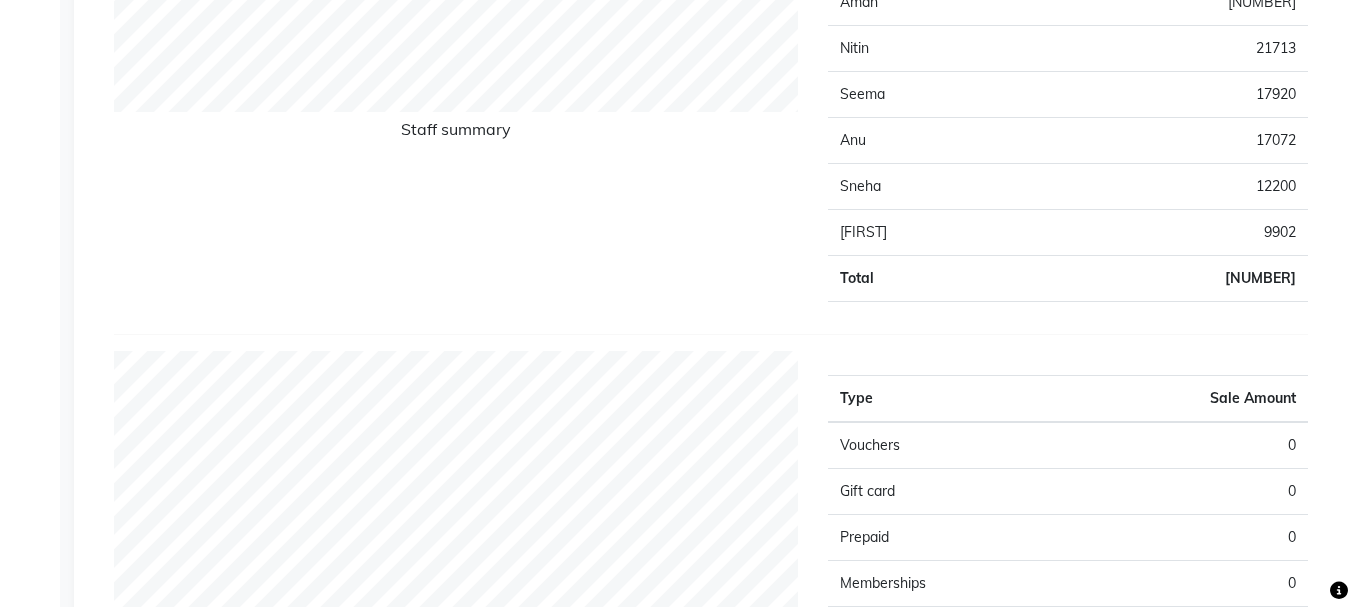 scroll, scrollTop: 1062, scrollLeft: 0, axis: vertical 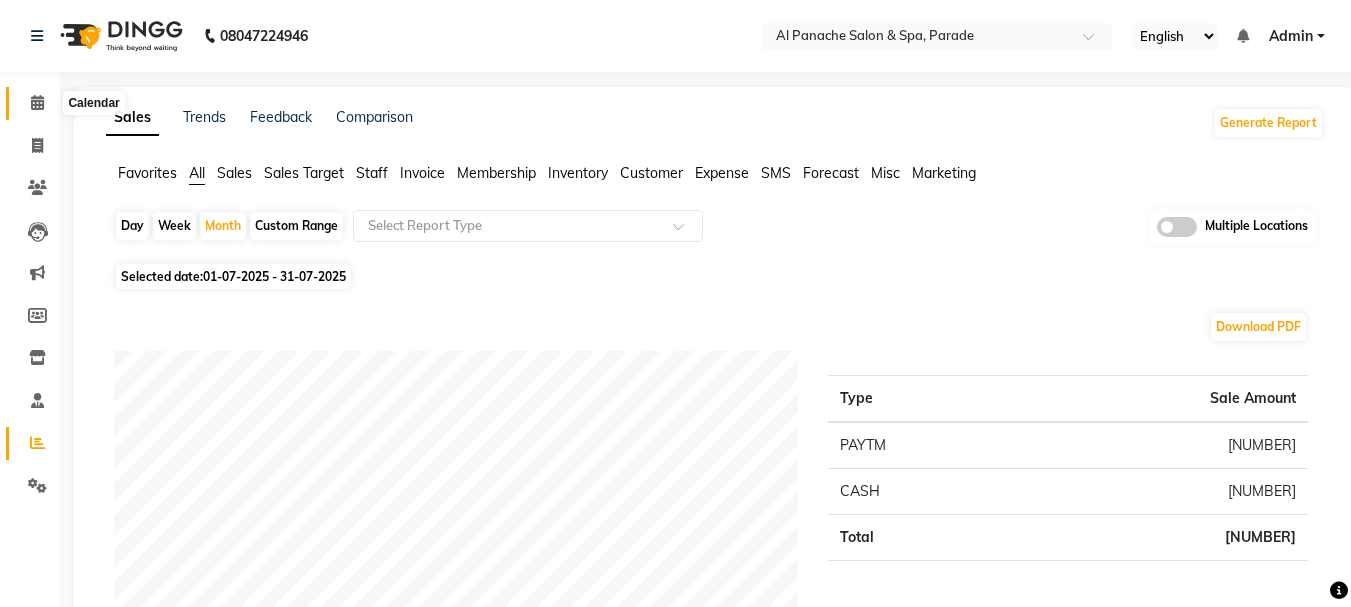 click 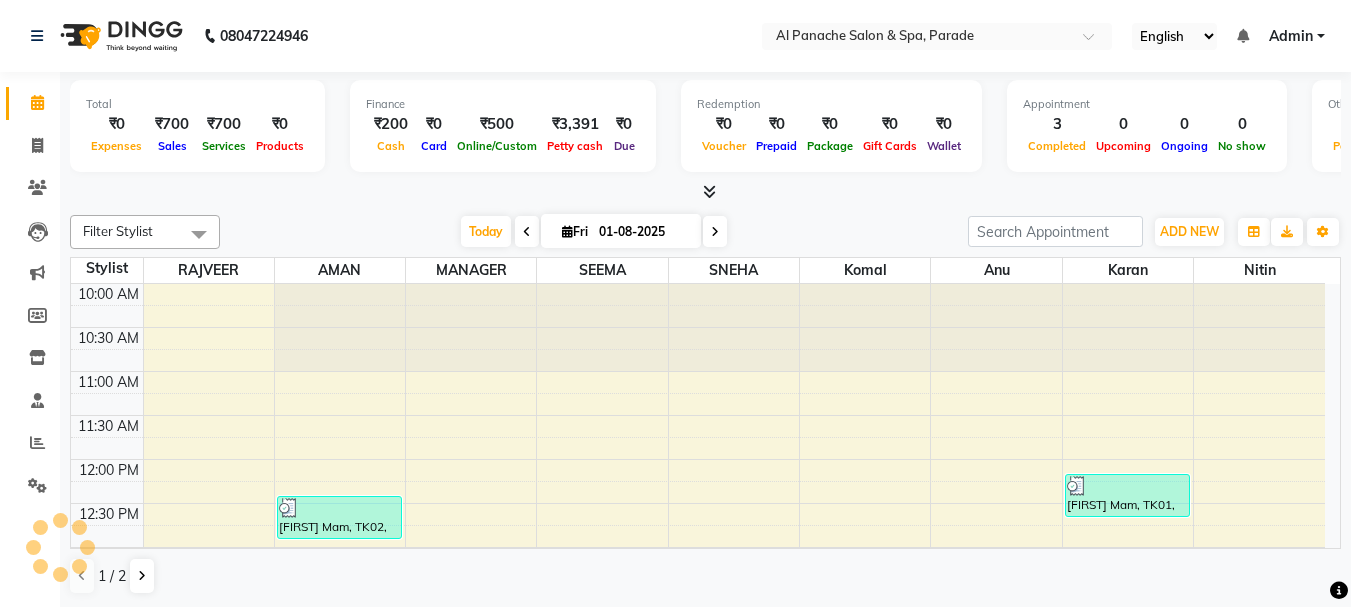 scroll, scrollTop: 0, scrollLeft: 0, axis: both 